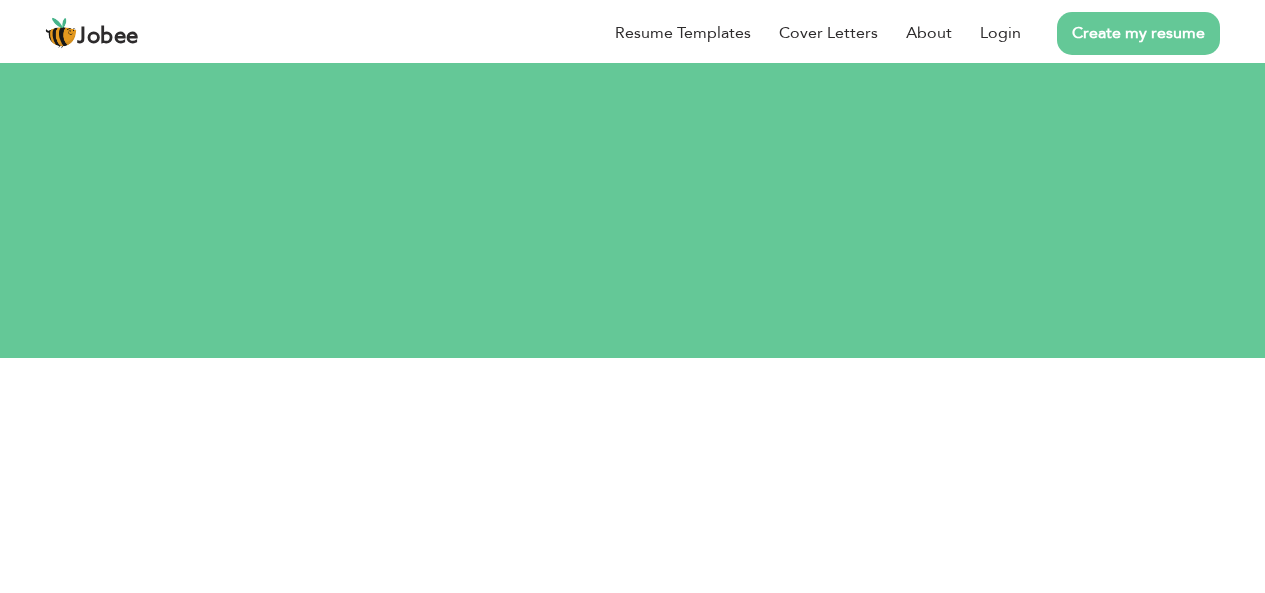 scroll, scrollTop: 0, scrollLeft: 0, axis: both 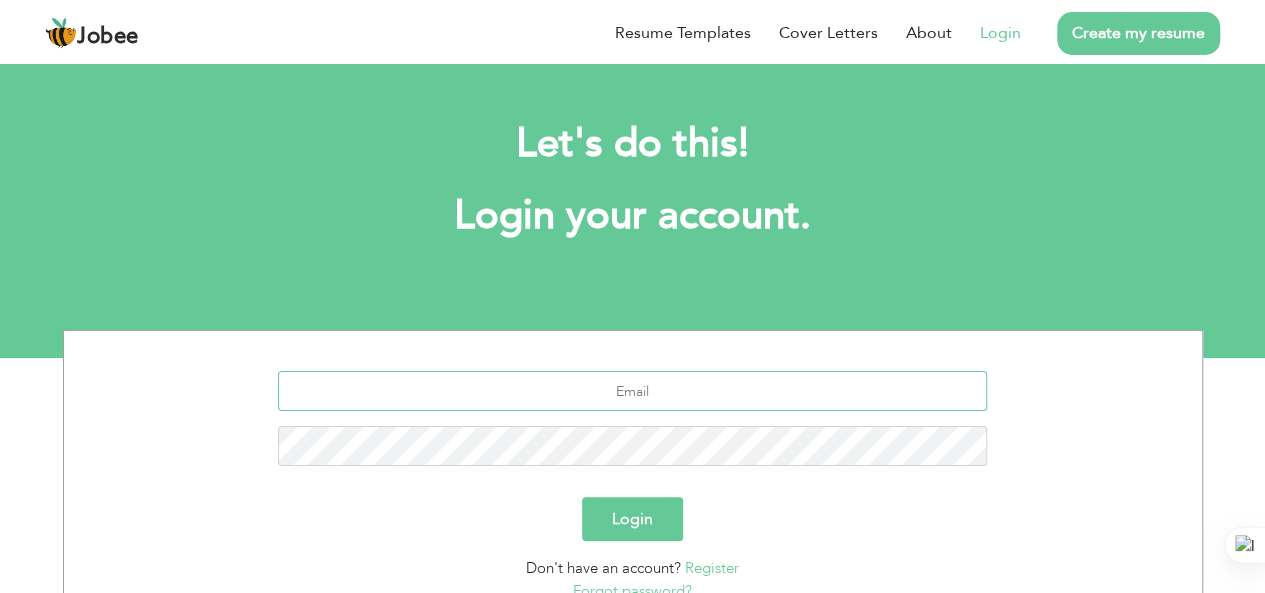 type on "Shakeeloffical42101@gamil.com" 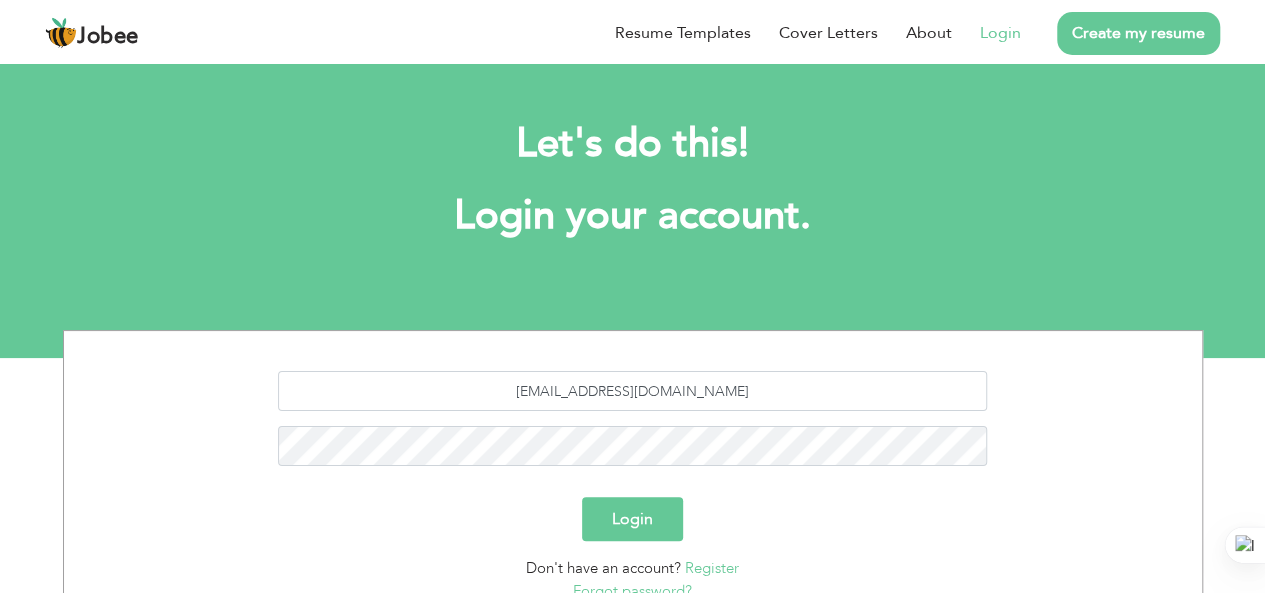 click on "Login" at bounding box center [632, 519] 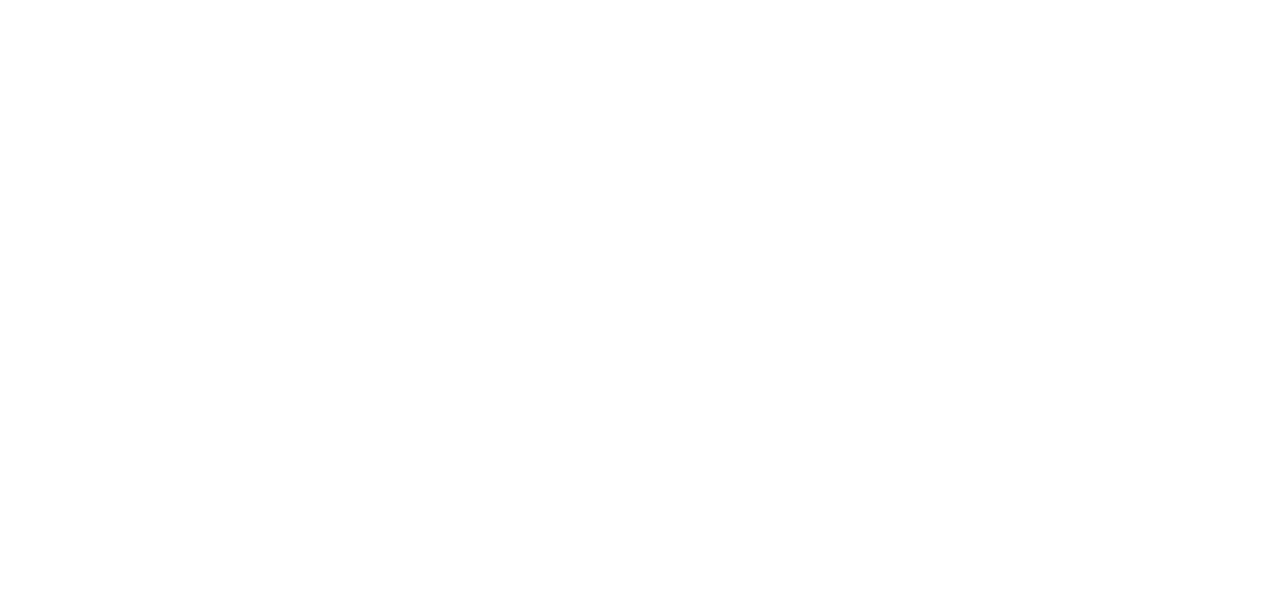 scroll, scrollTop: 0, scrollLeft: 0, axis: both 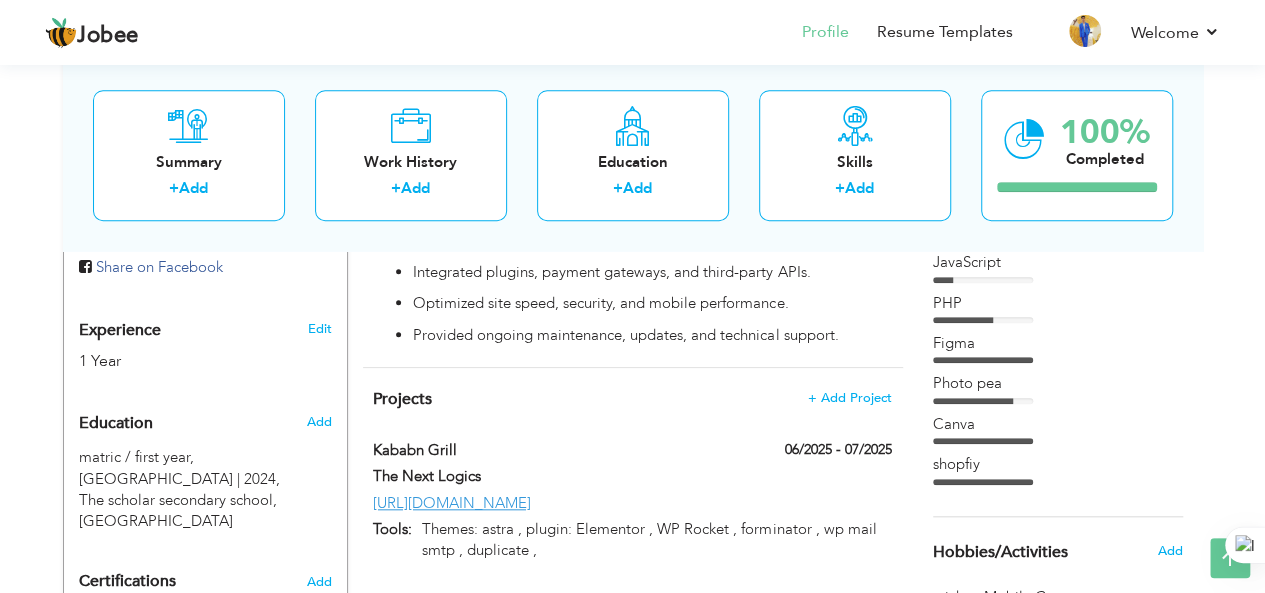 click on "Edit" at bounding box center [319, 329] 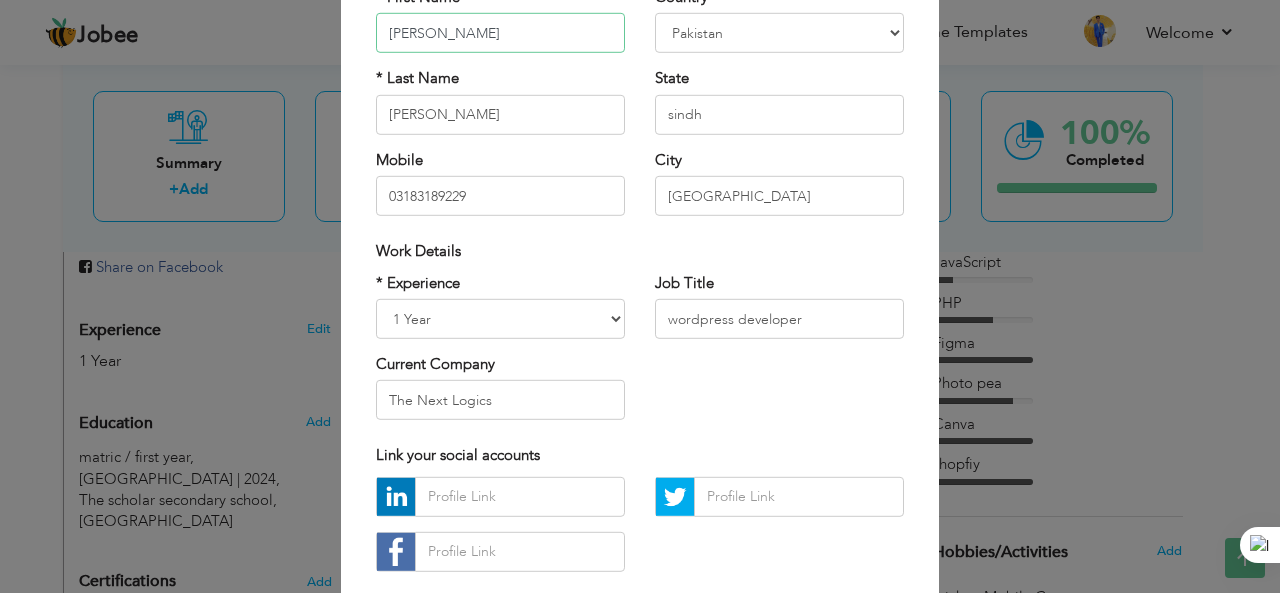 scroll, scrollTop: 194, scrollLeft: 0, axis: vertical 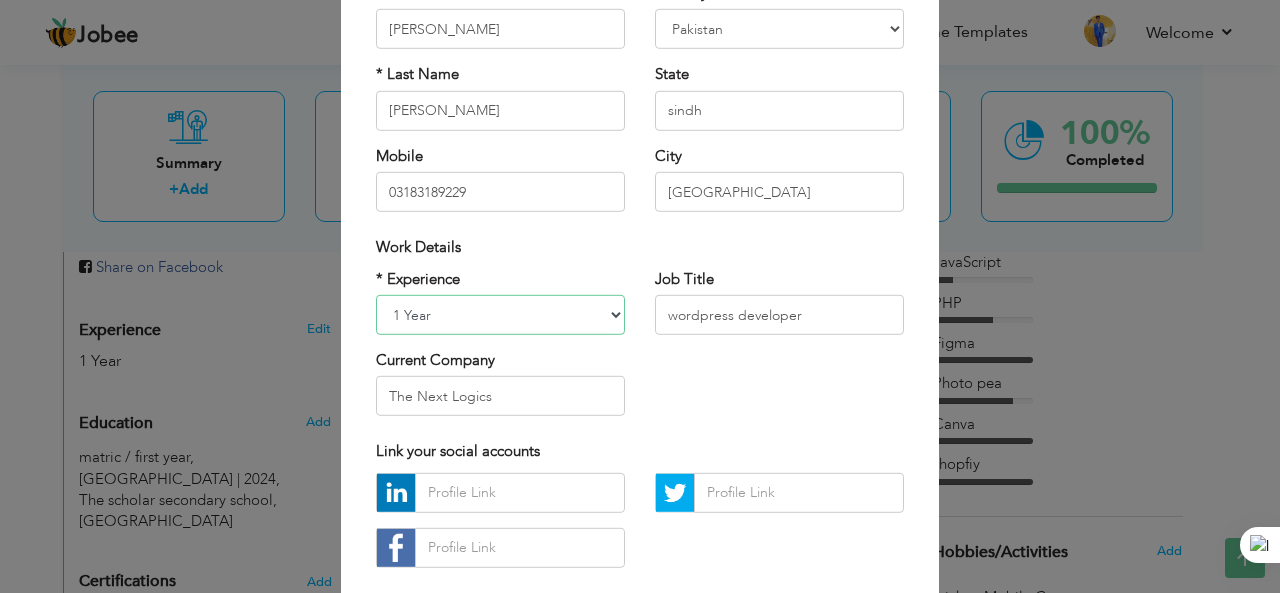 click on "Entry Level Less than 1 Year 1 Year 2 Years 3 Years 4 Years 5 Years 6 Years 7 Years 8 Years 9 Years 10 Years 11 Years 12 Years 13 Years 14 Years 15 Years 16 Years 17 Years 18 Years 19 Years 20 Years 21 Years 22 Years 23 Years 24 Years 25 Years 26 Years 27 Years 28 Years 29 Years 30 Years 31 Years 32 Years 33 Years 34 Years 35 Years More than 35 Years" at bounding box center (500, 315) 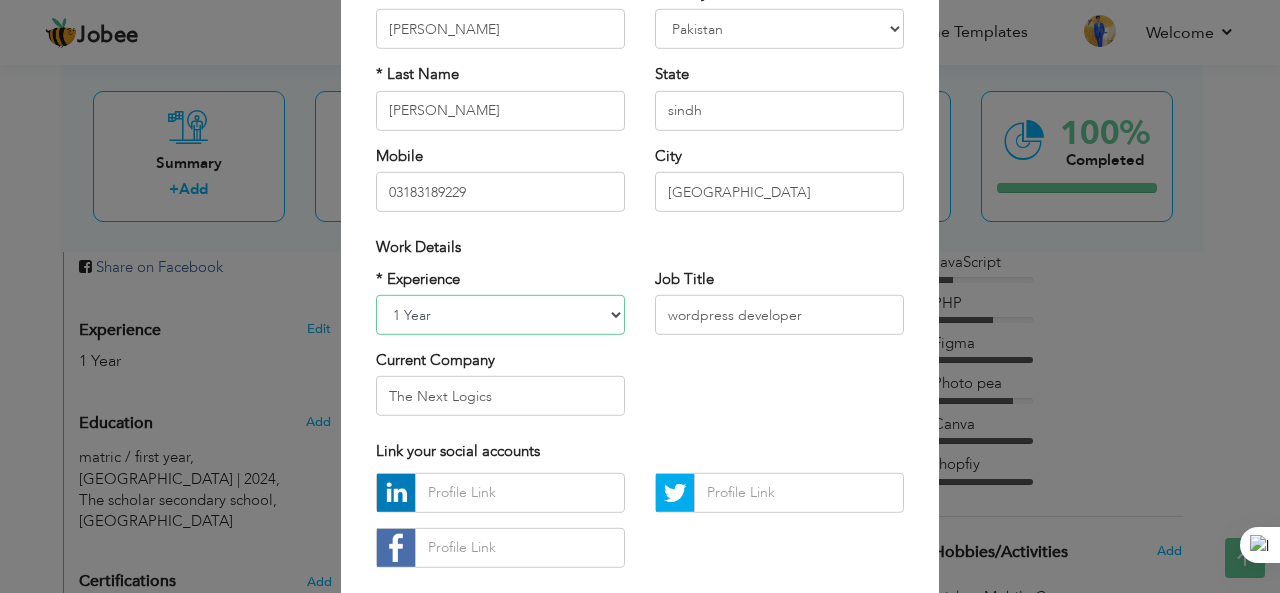 select on "number:4" 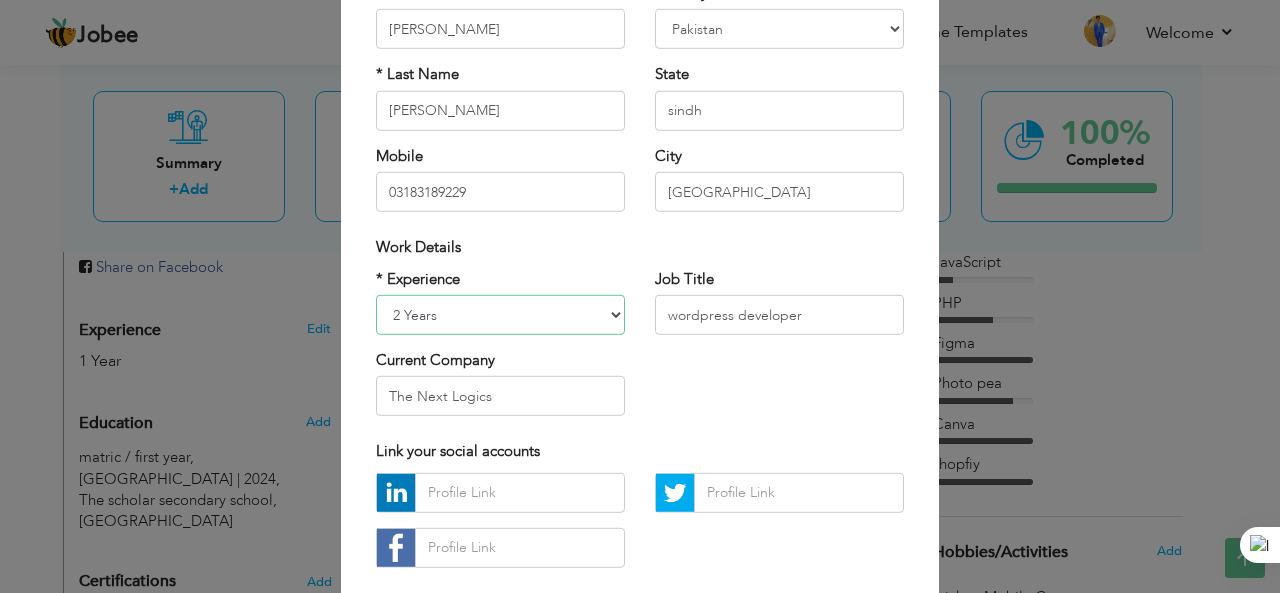 click on "Entry Level Less than 1 Year 1 Year 2 Years 3 Years 4 Years 5 Years 6 Years 7 Years 8 Years 9 Years 10 Years 11 Years 12 Years 13 Years 14 Years 15 Years 16 Years 17 Years 18 Years 19 Years 20 Years 21 Years 22 Years 23 Years 24 Years 25 Years 26 Years 27 Years 28 Years 29 Years 30 Years 31 Years 32 Years 33 Years 34 Years 35 Years More than 35 Years" at bounding box center [500, 315] 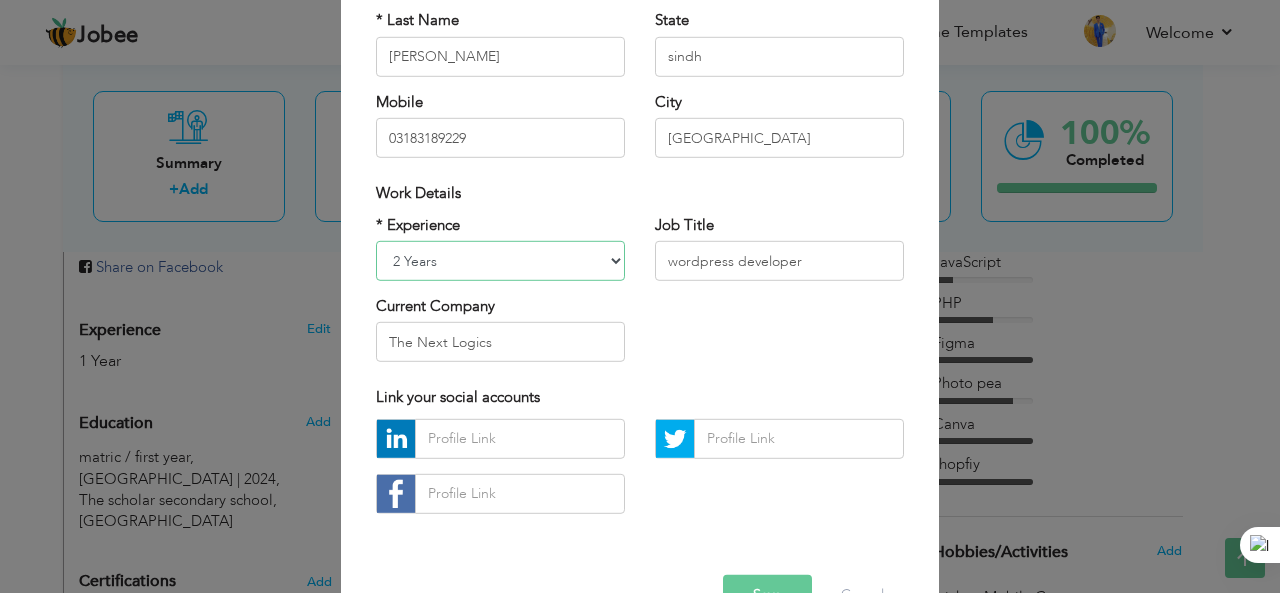 scroll, scrollTop: 249, scrollLeft: 0, axis: vertical 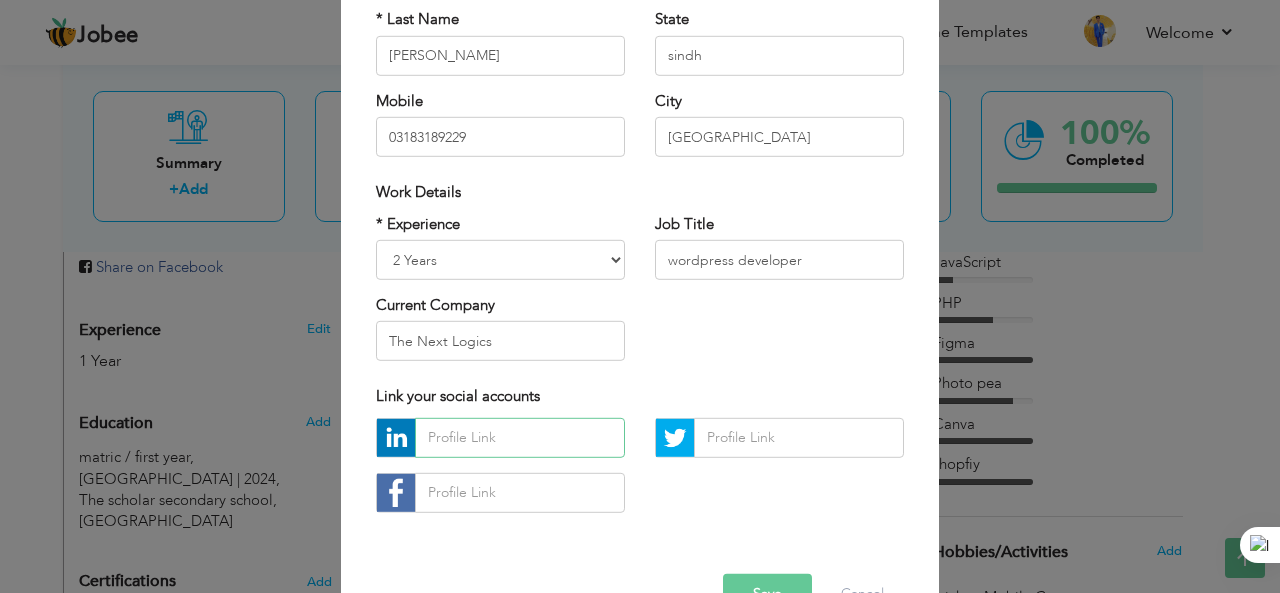click at bounding box center [520, 438] 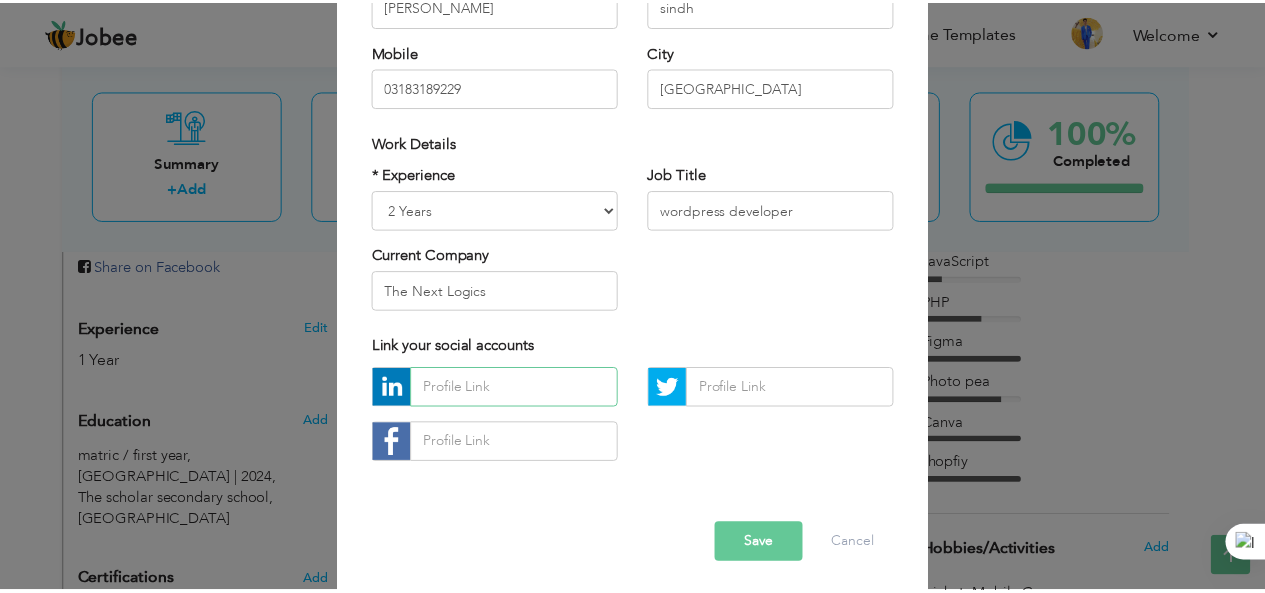 scroll, scrollTop: 304, scrollLeft: 0, axis: vertical 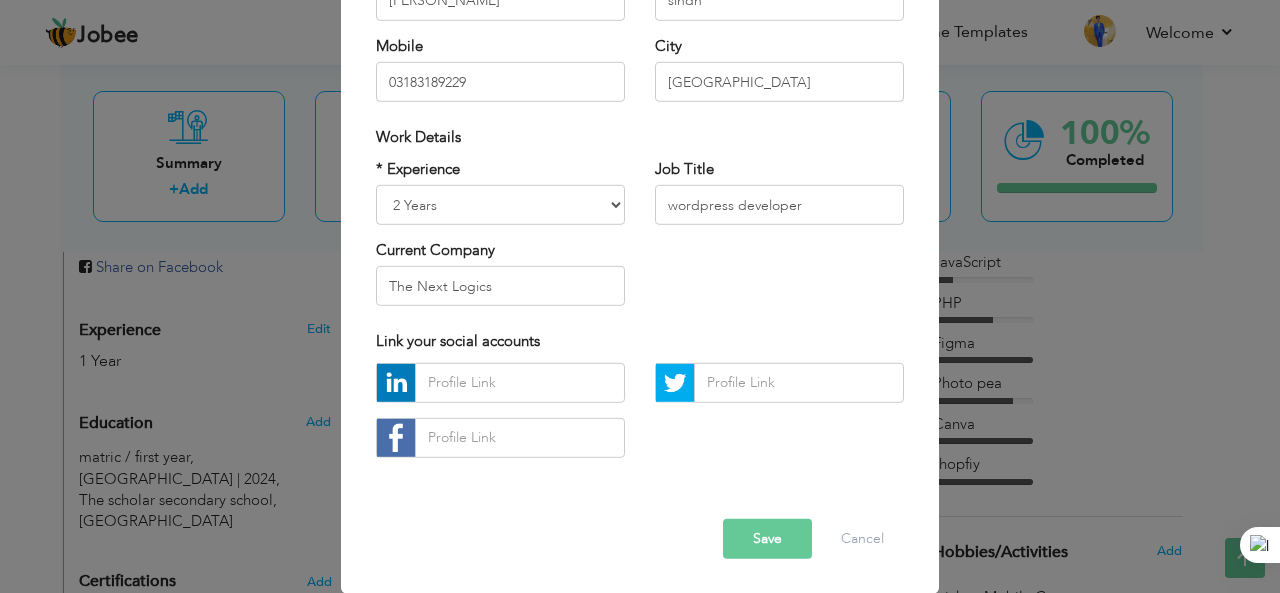 click on "Save" at bounding box center [767, 539] 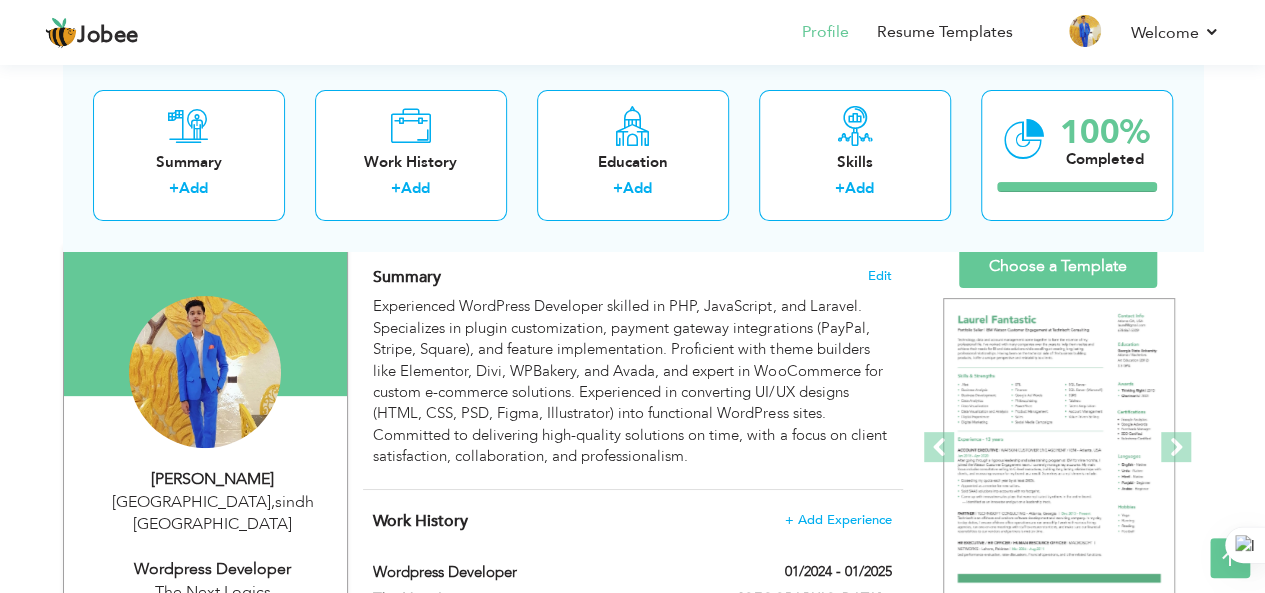 scroll, scrollTop: 116, scrollLeft: 0, axis: vertical 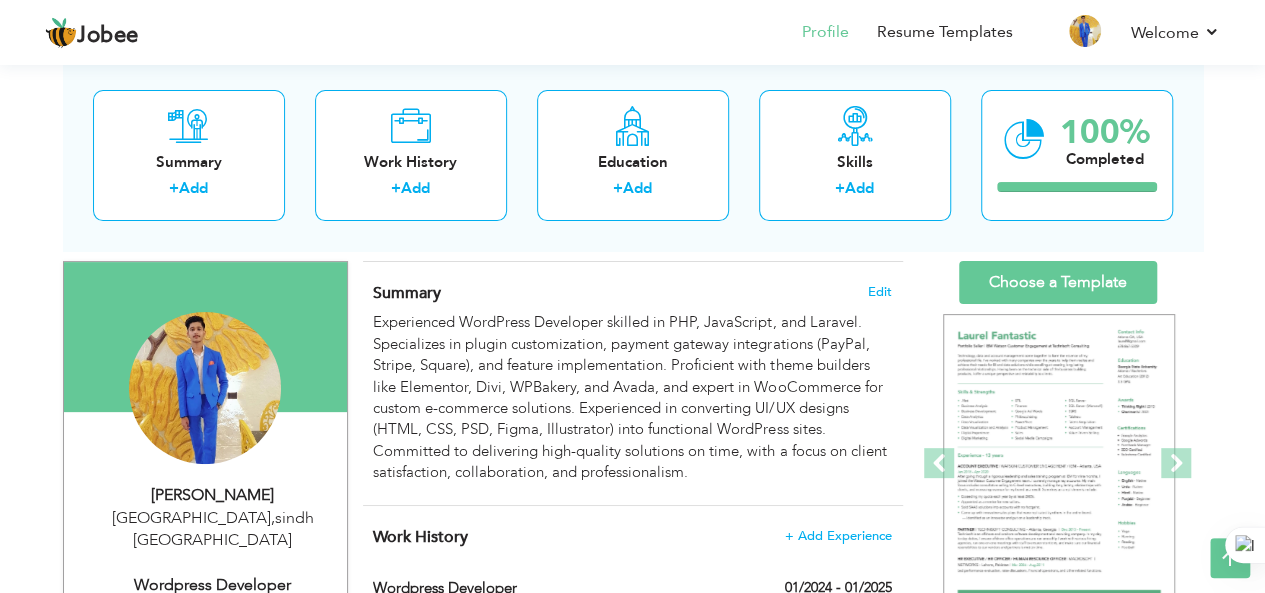 click on "Experienced WordPress Developer skilled in PHP, JavaScript, and Laravel. Specializes in plugin customization, payment gateway integrations (PayPal, Stripe, Square), and feature implementation. Proficient with theme builders like Elementor, Divi, WPBakery, and Avada, and expert in WooCommerce for custom e-commerce solutions. Experienced in converting UI/UX designs (HTML, CSS, PSD, Figma, Illustrator) into functional WordPress sites. Committed to delivering high-quality solutions on time, with a focus on client satisfaction, collaboration, and professionalism." at bounding box center (632, 397) 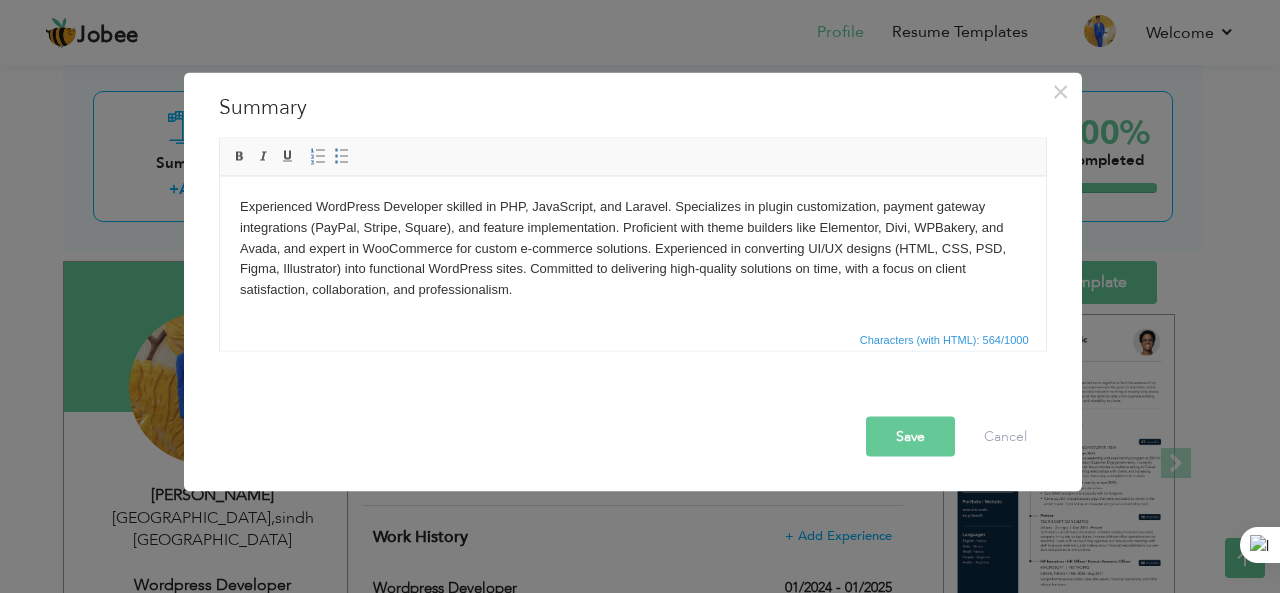 click on "Experienced WordPress Developer skilled in PHP, JavaScript, and Laravel. Specializes in plugin customization, payment gateway integrations (PayPal, Stripe, Square), and feature implementation. Proficient with theme builders like Elementor, Divi, WPBakery, and Avada, and expert in WooCommerce for custom e-commerce solutions. Experienced in converting UI/UX designs (HTML, CSS, PSD, Figma, Illustrator) into functional WordPress sites. Committed to delivering high-quality solutions on time, with a focus on client satisfaction, collaboration, and professionalism." at bounding box center [632, 248] 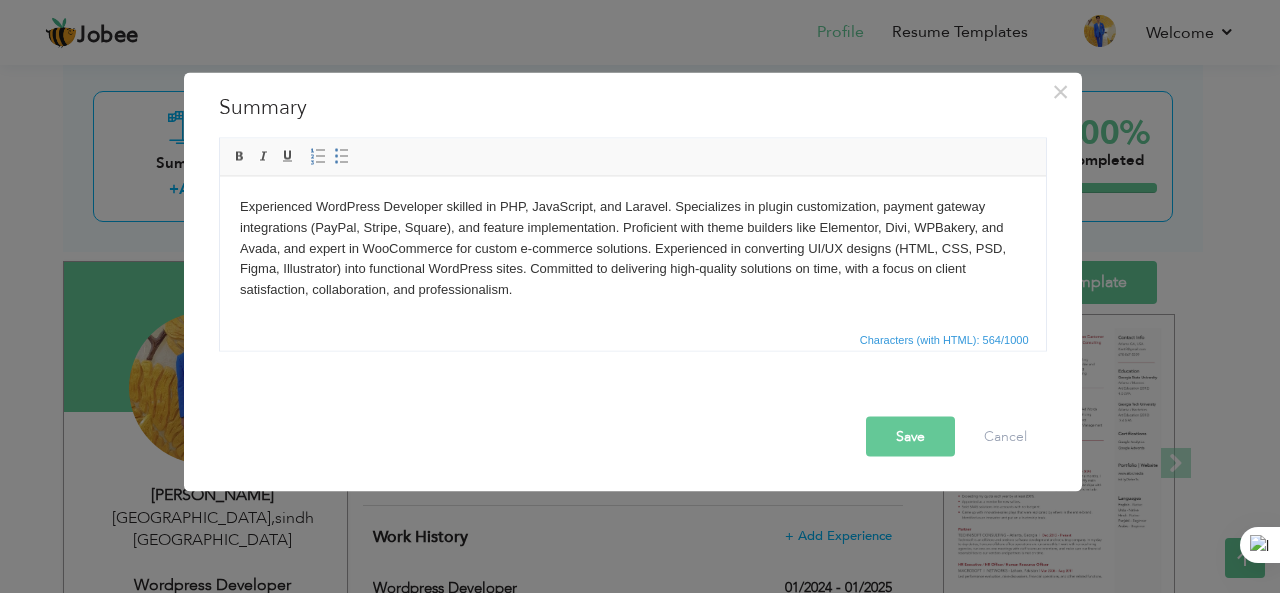 type 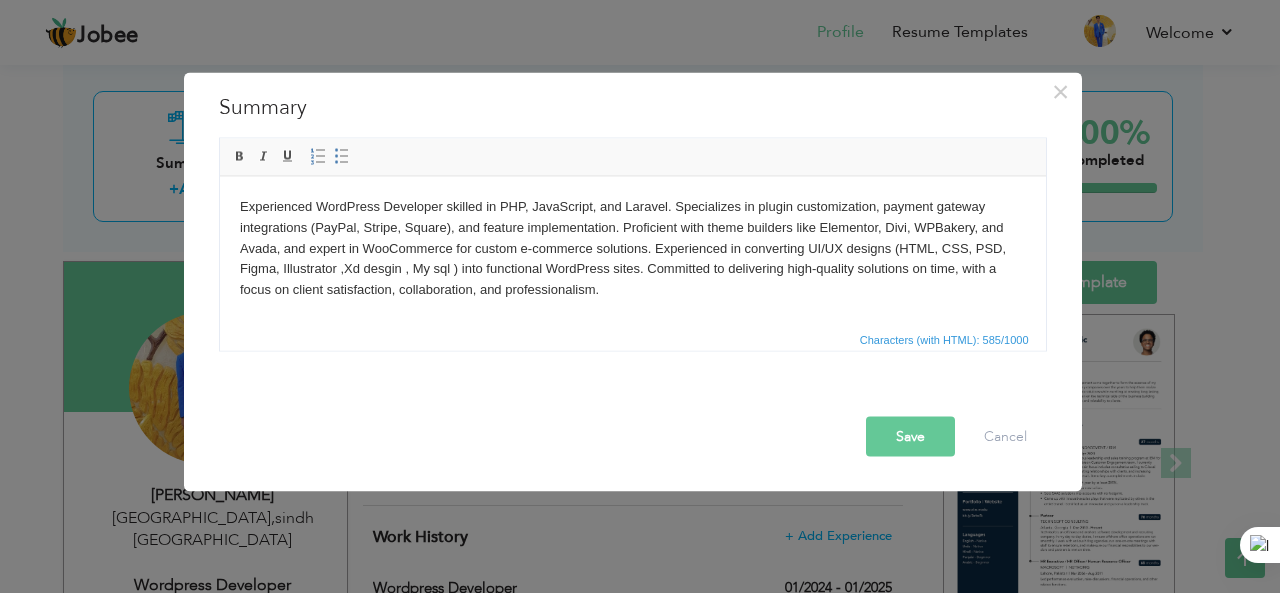 click on "Save" at bounding box center [910, 436] 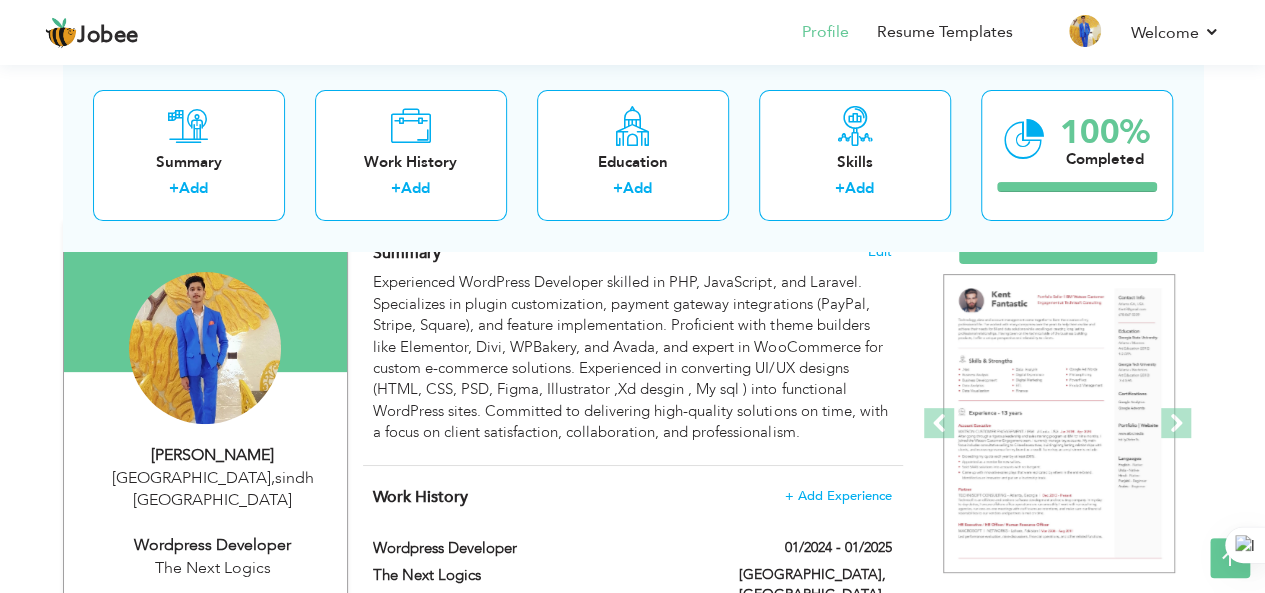 scroll, scrollTop: 54, scrollLeft: 0, axis: vertical 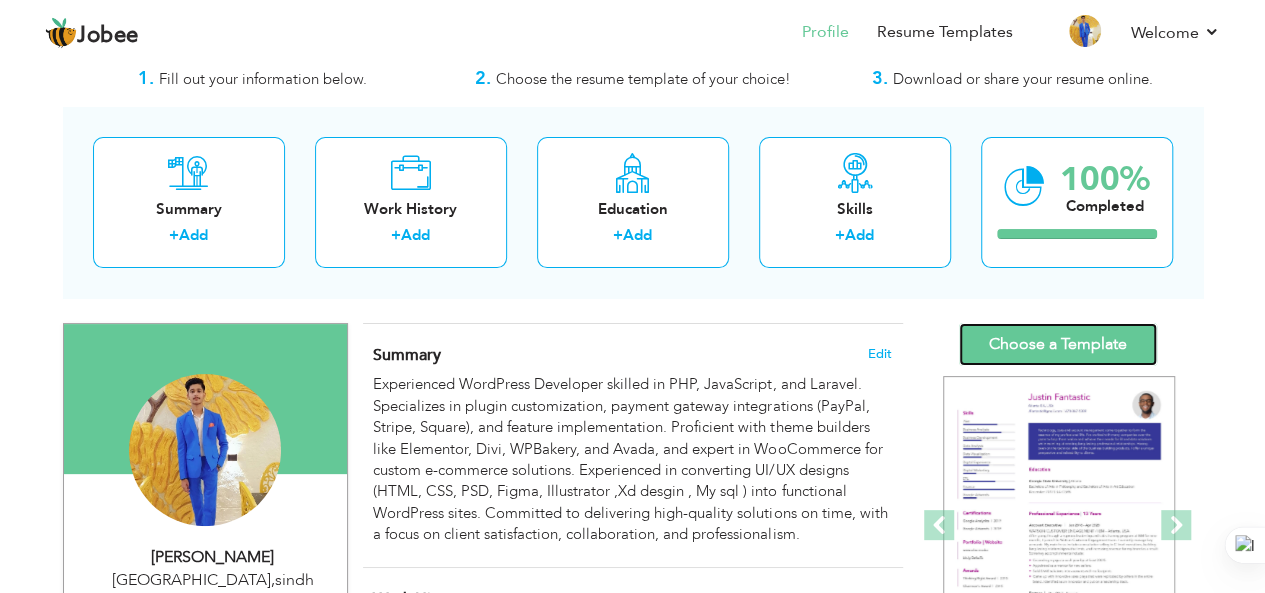 click on "Choose a Template" at bounding box center (1058, 344) 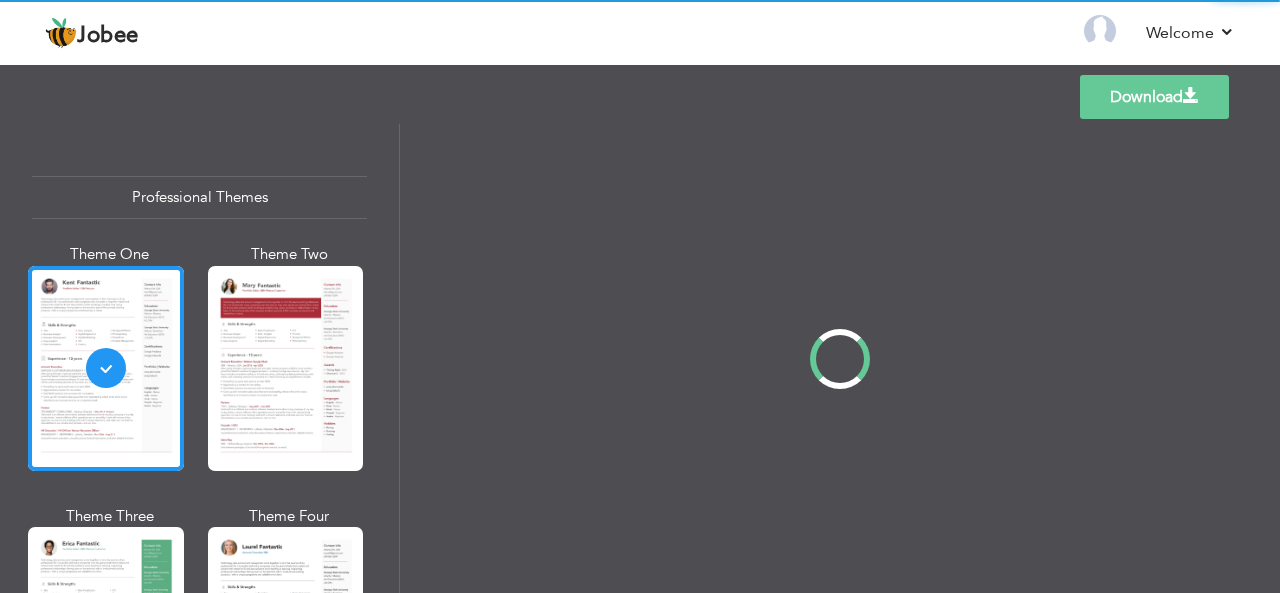 scroll, scrollTop: 0, scrollLeft: 0, axis: both 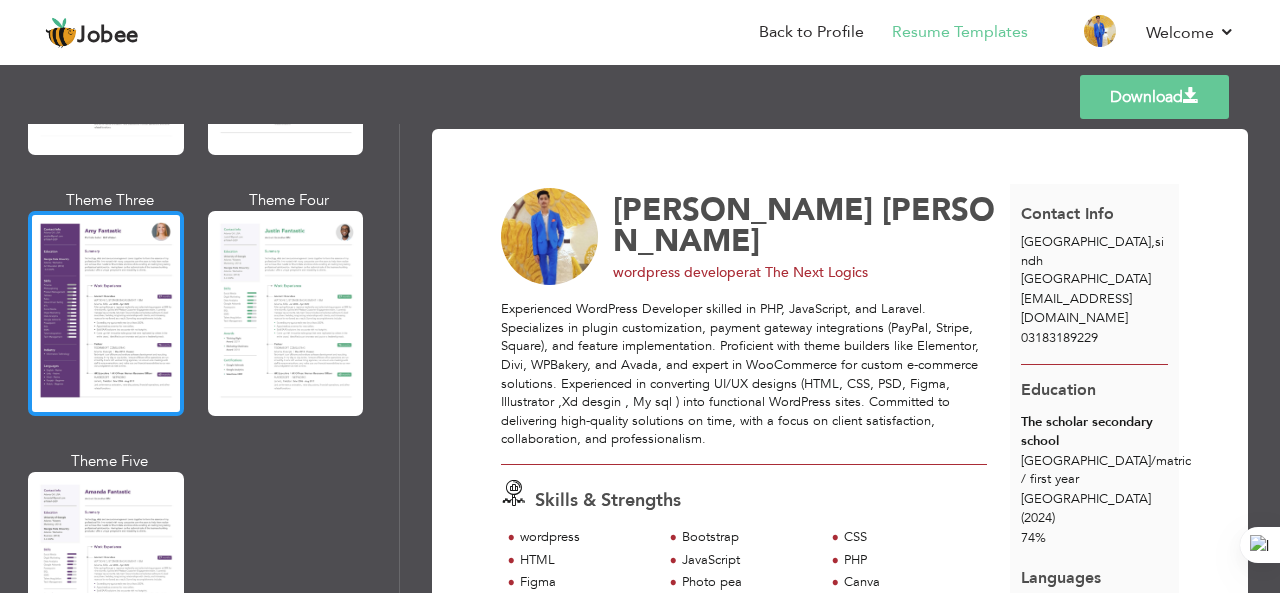 click at bounding box center (106, 313) 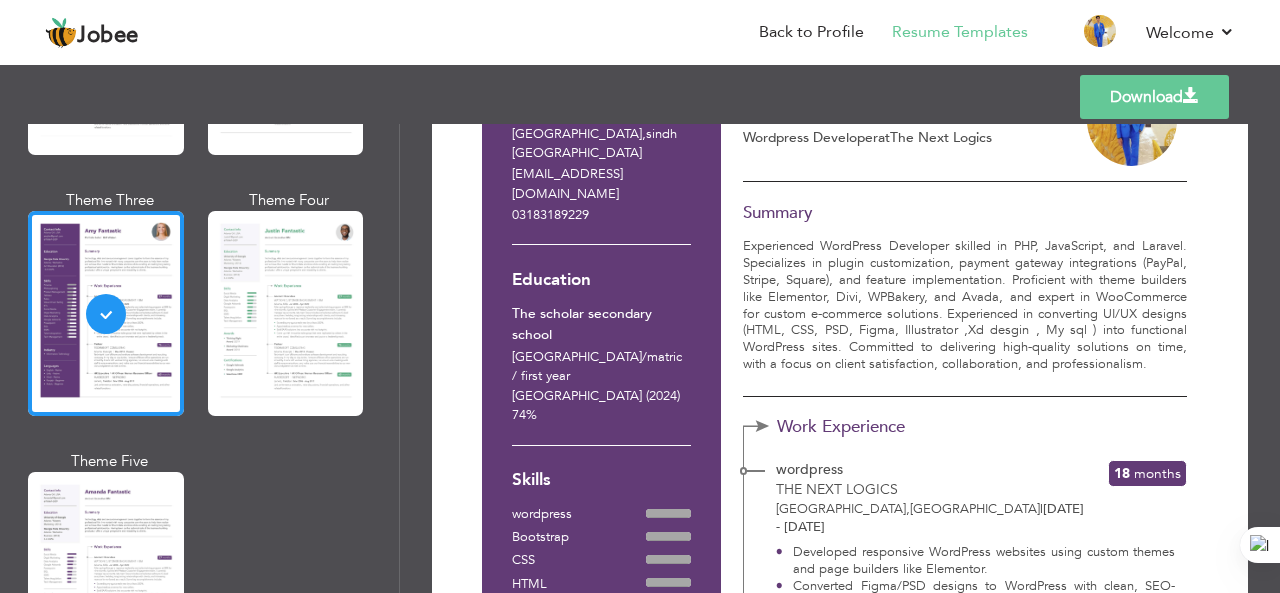 scroll, scrollTop: 101, scrollLeft: 0, axis: vertical 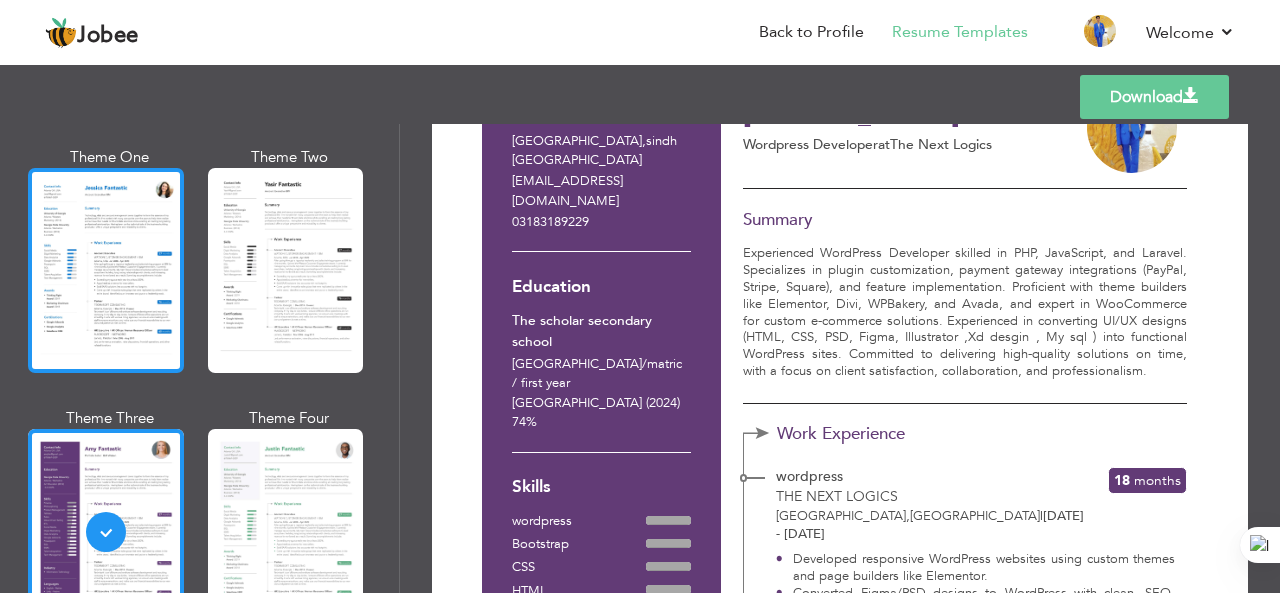 click at bounding box center [106, 270] 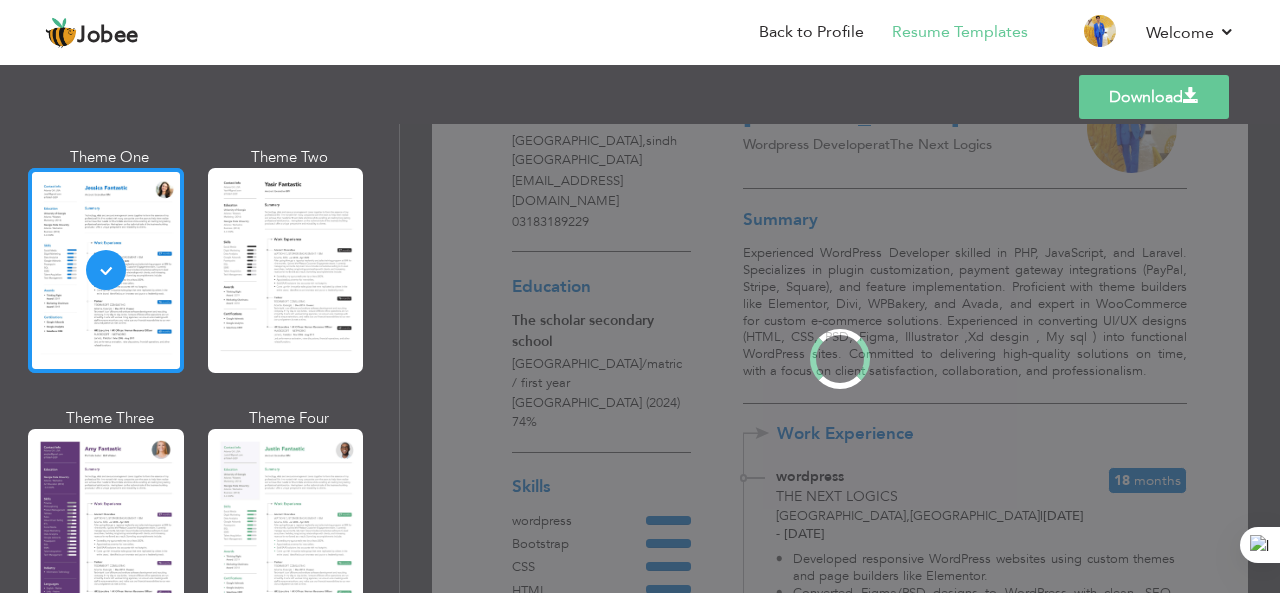 scroll, scrollTop: 0, scrollLeft: 0, axis: both 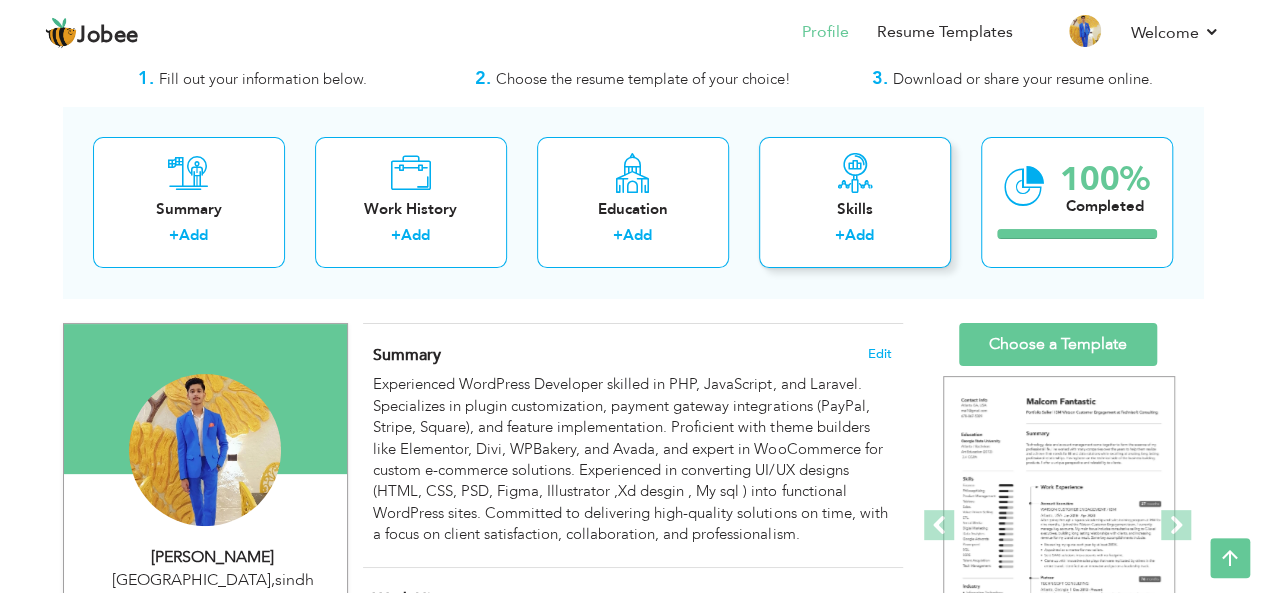 click on "Skills
+  Add" at bounding box center [855, 202] 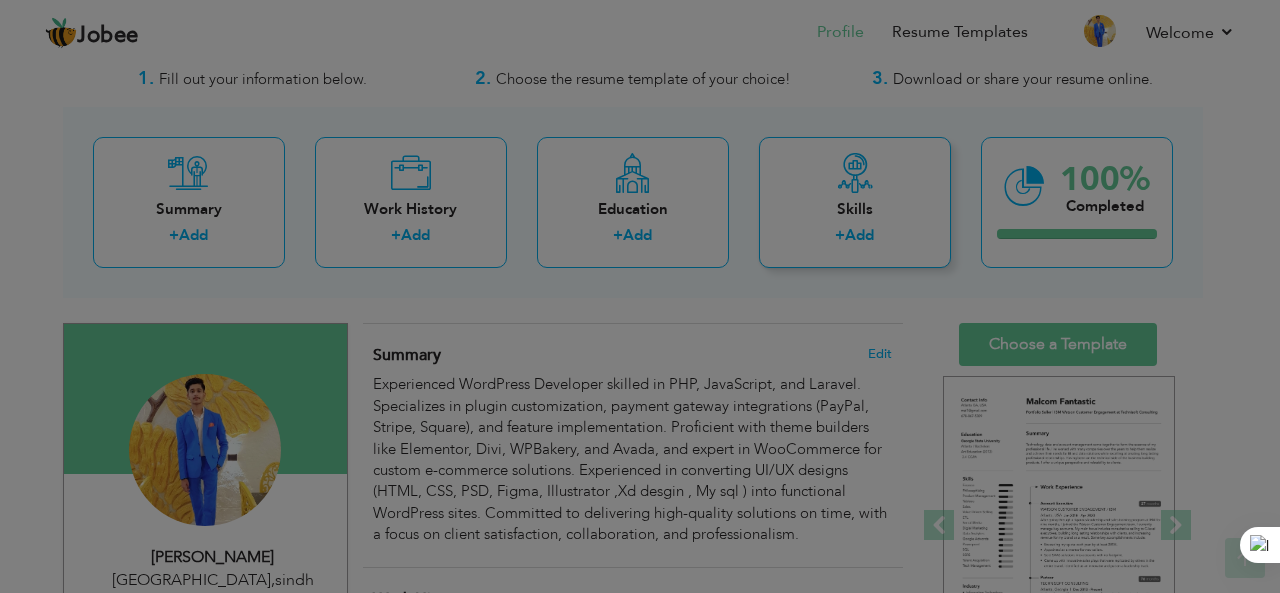 scroll, scrollTop: 0, scrollLeft: 0, axis: both 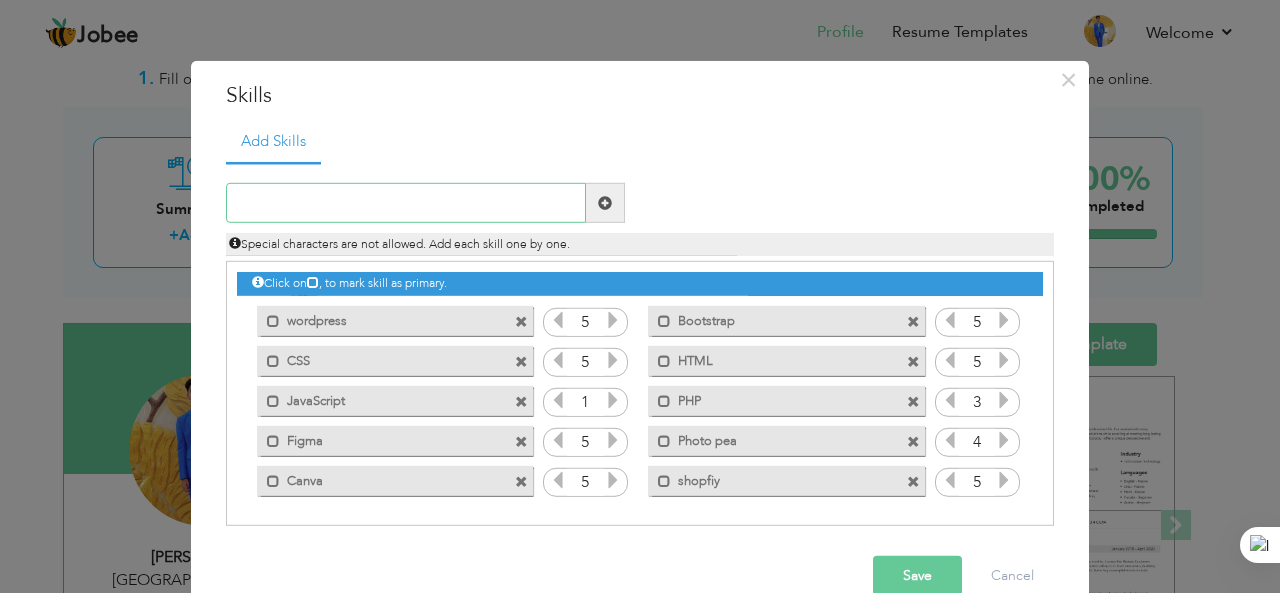 click at bounding box center (406, 203) 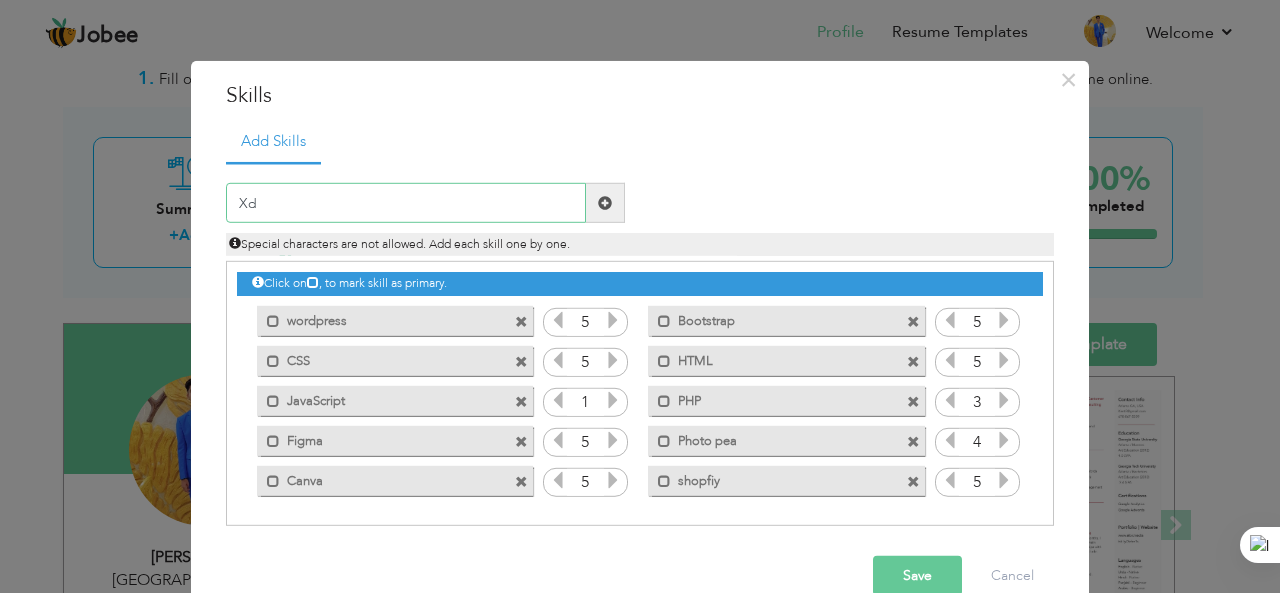 type on "Xd" 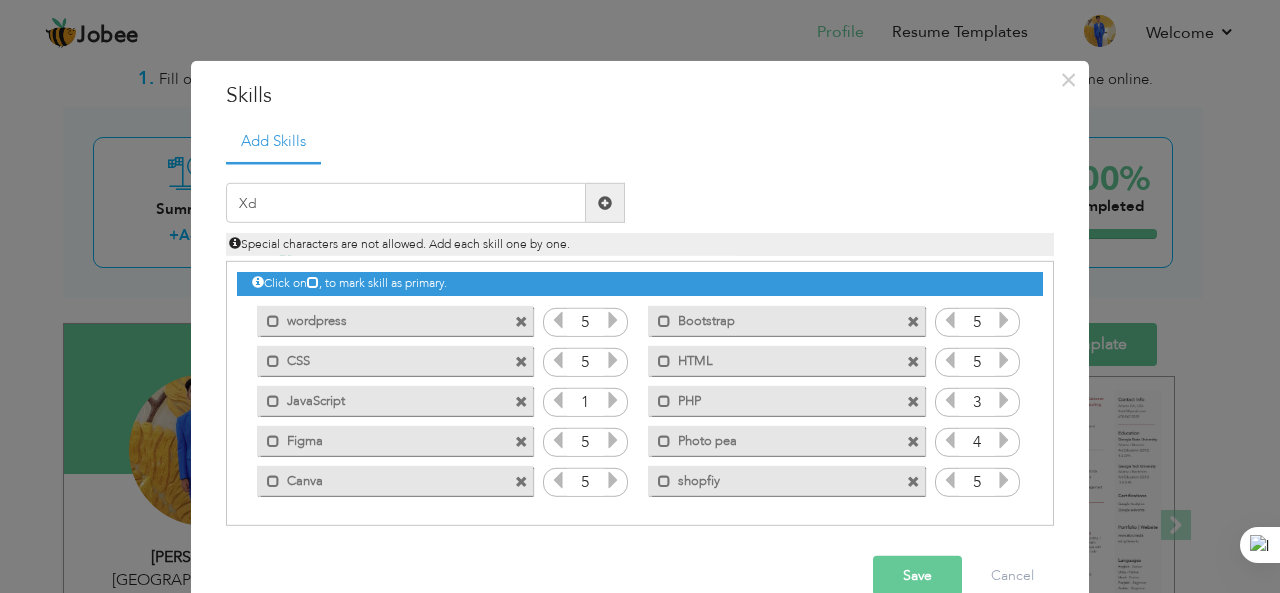 click at bounding box center [605, 203] 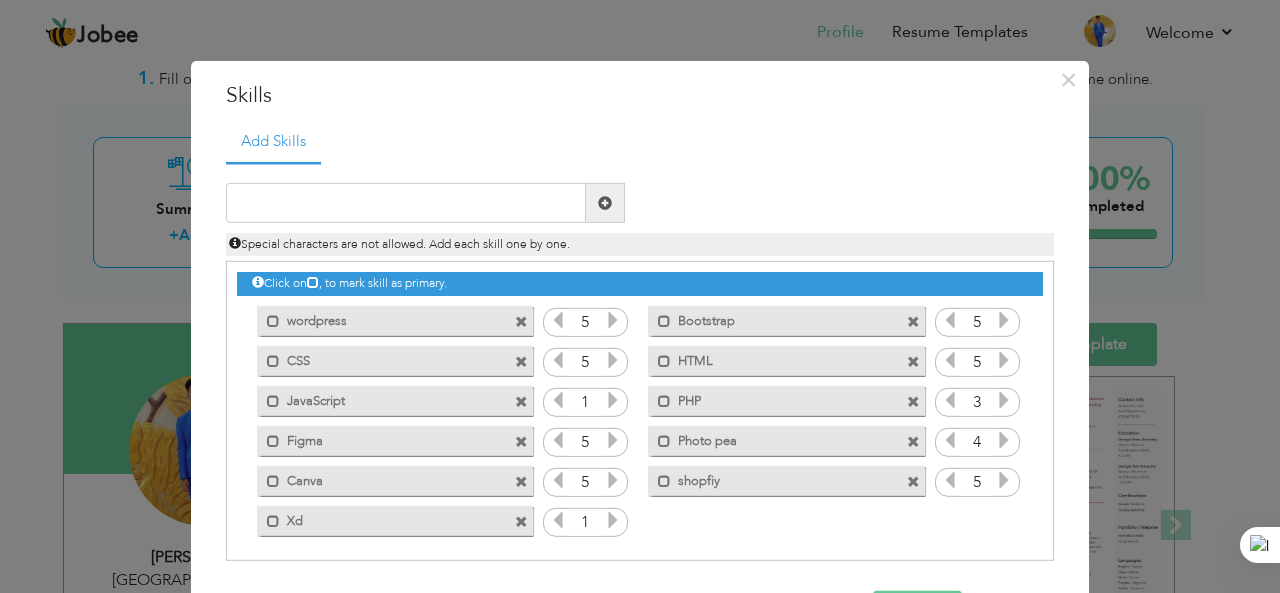 click at bounding box center [613, 520] 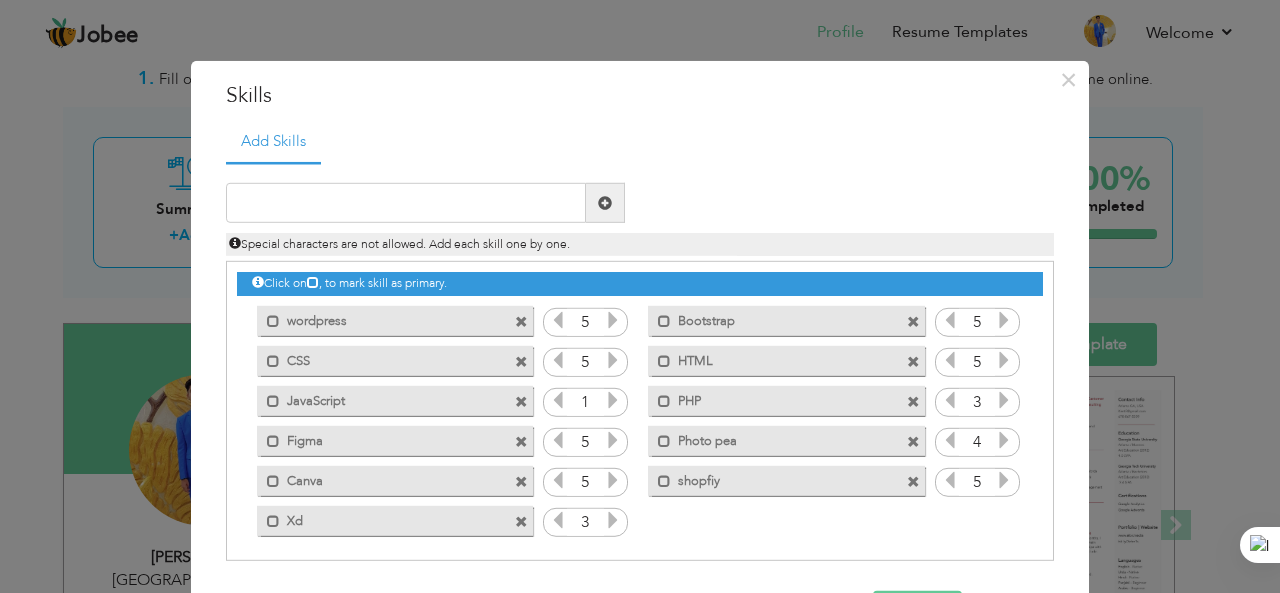 click at bounding box center (613, 520) 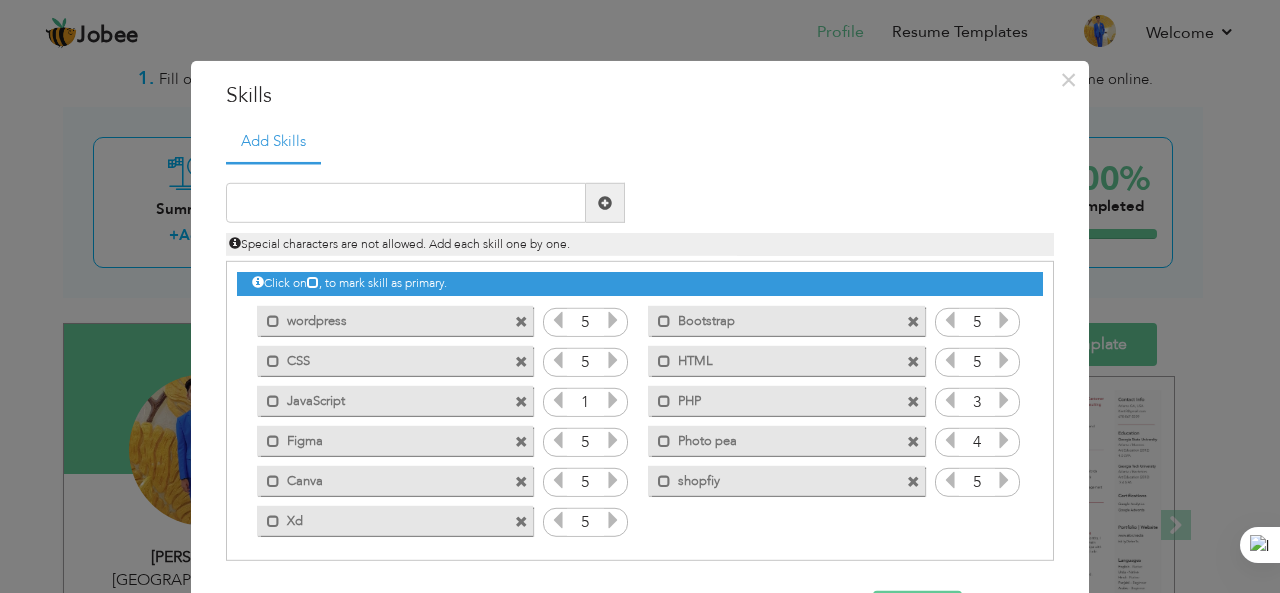 click at bounding box center (613, 520) 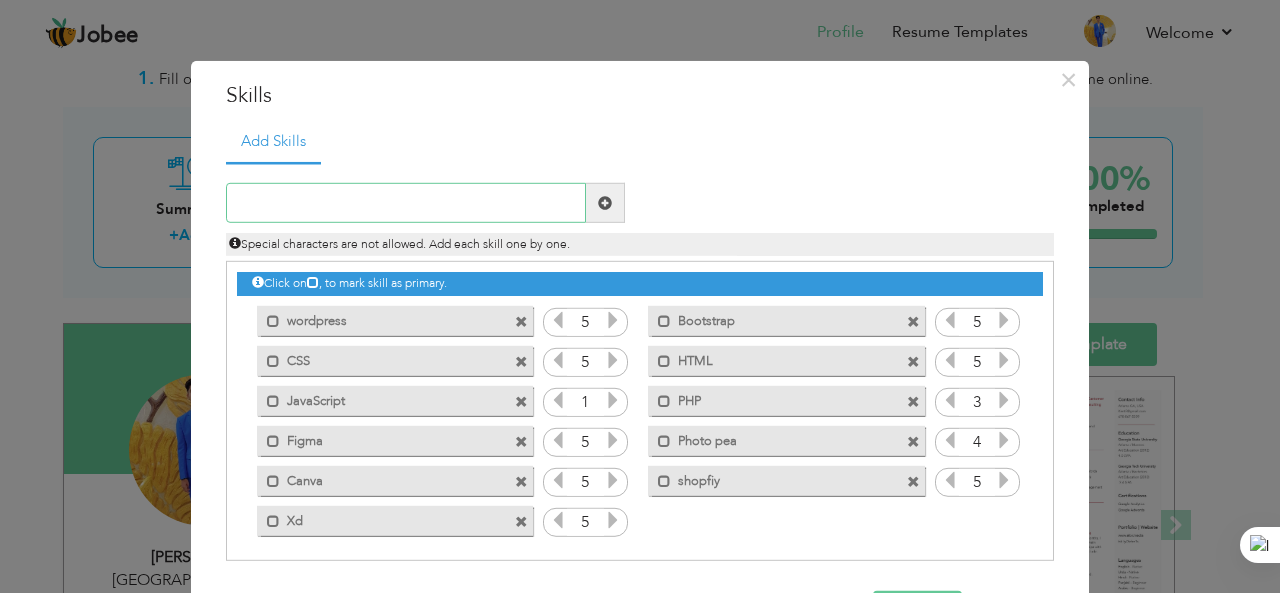 click at bounding box center [406, 203] 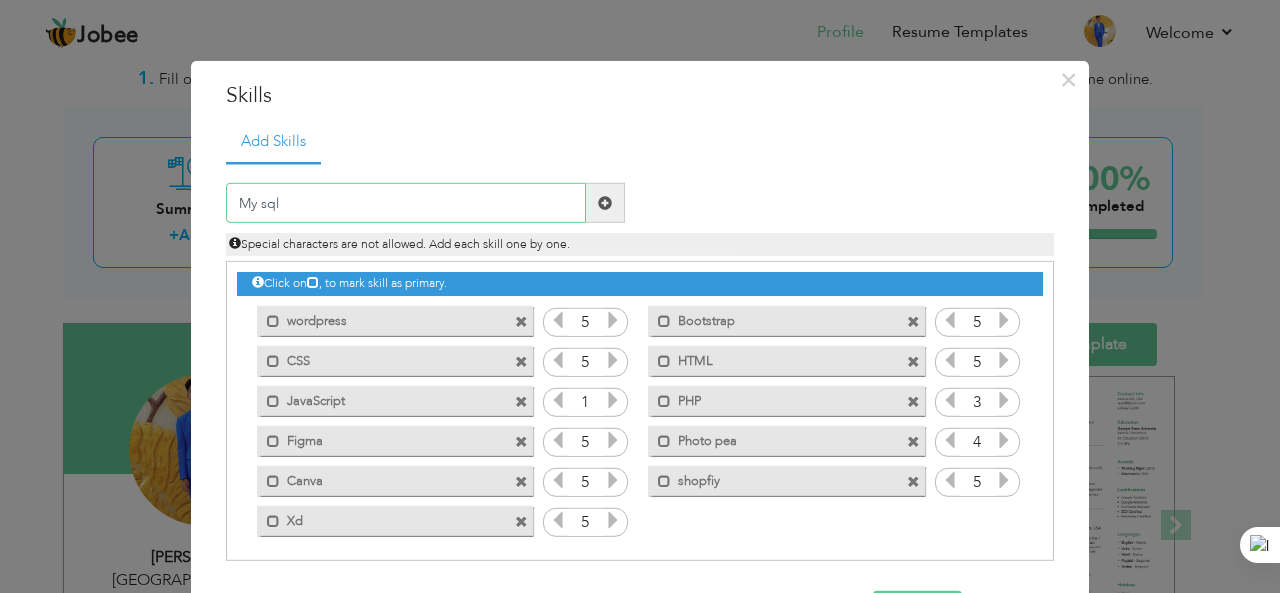 type on "My sql" 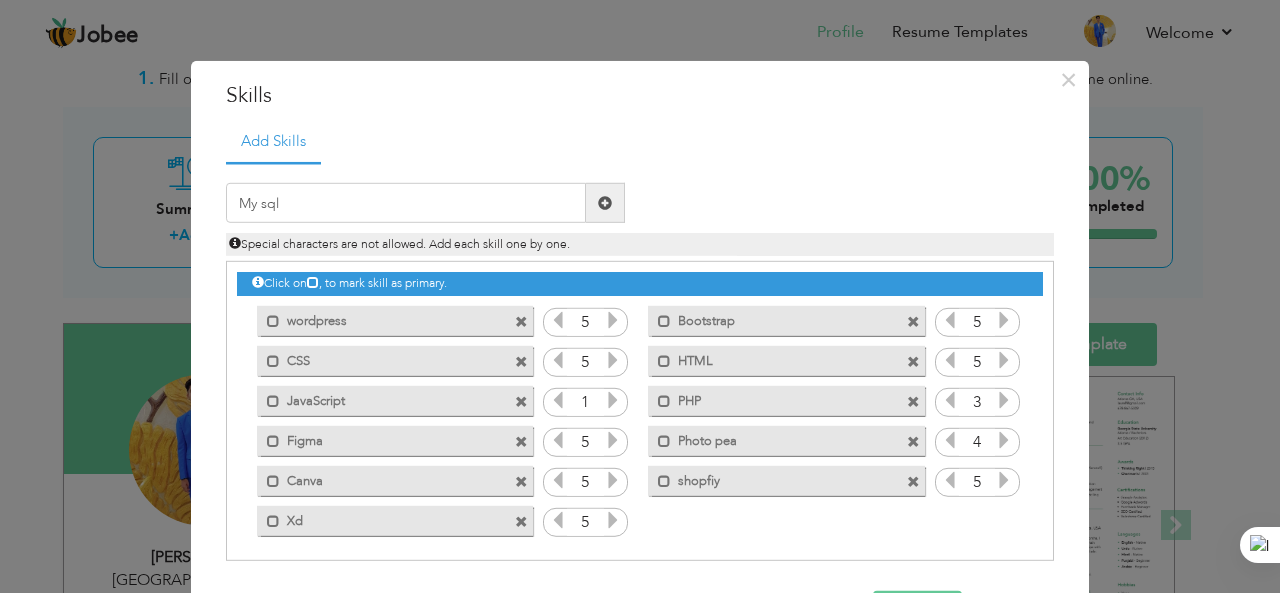 click at bounding box center [605, 203] 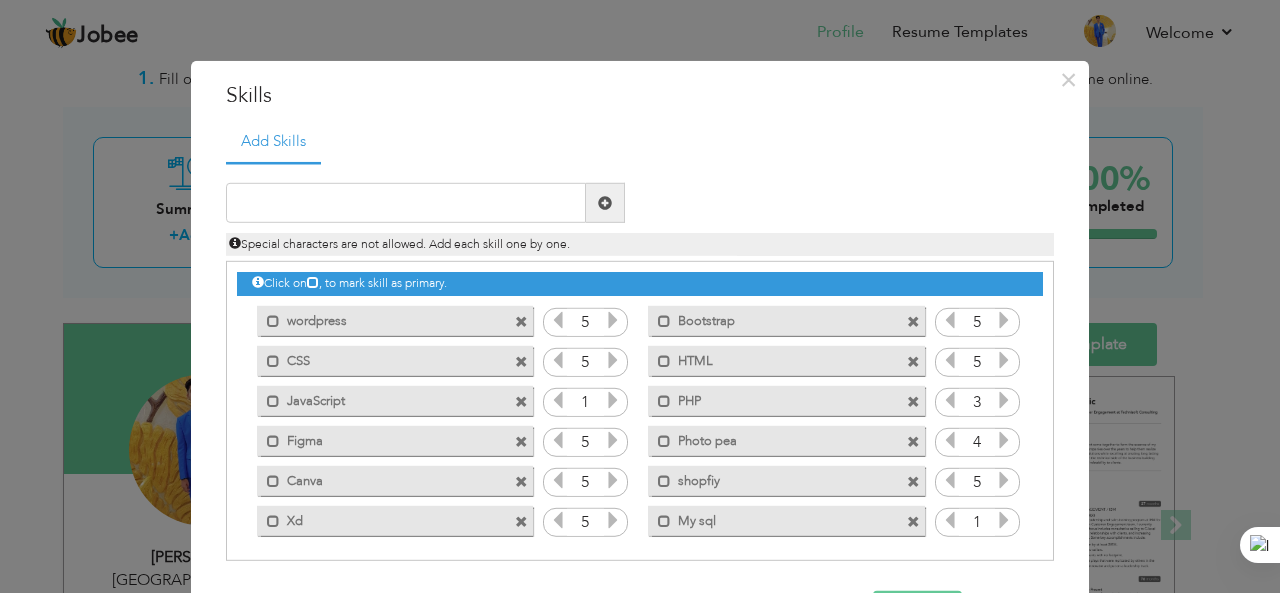 click at bounding box center [1004, 520] 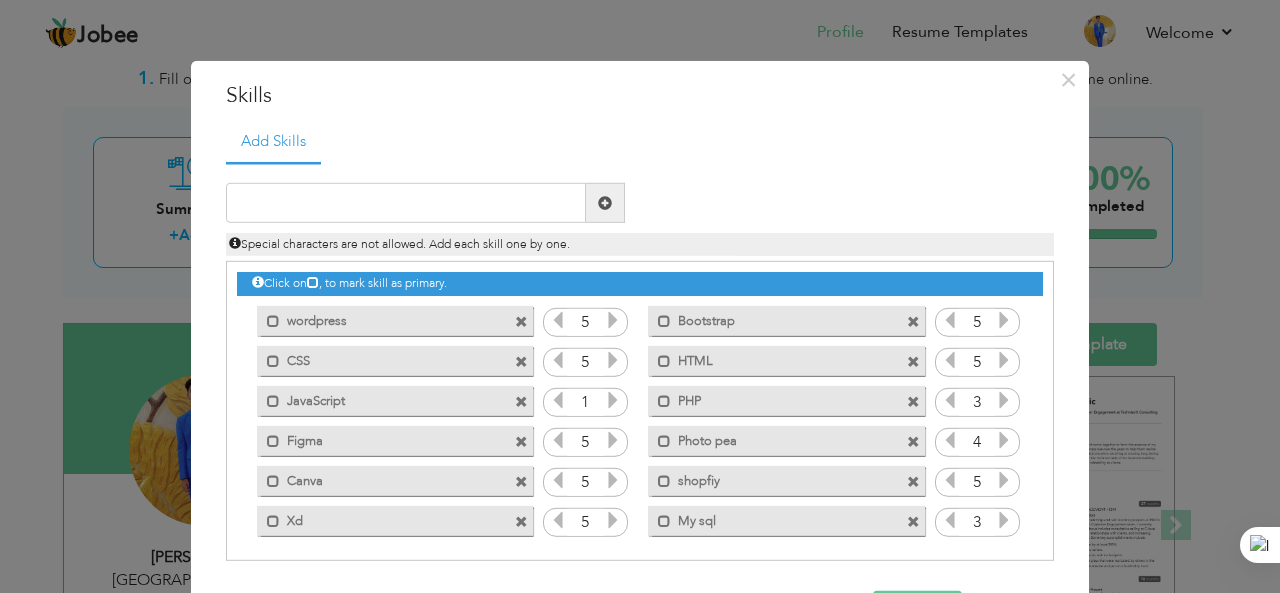 click at bounding box center (1004, 520) 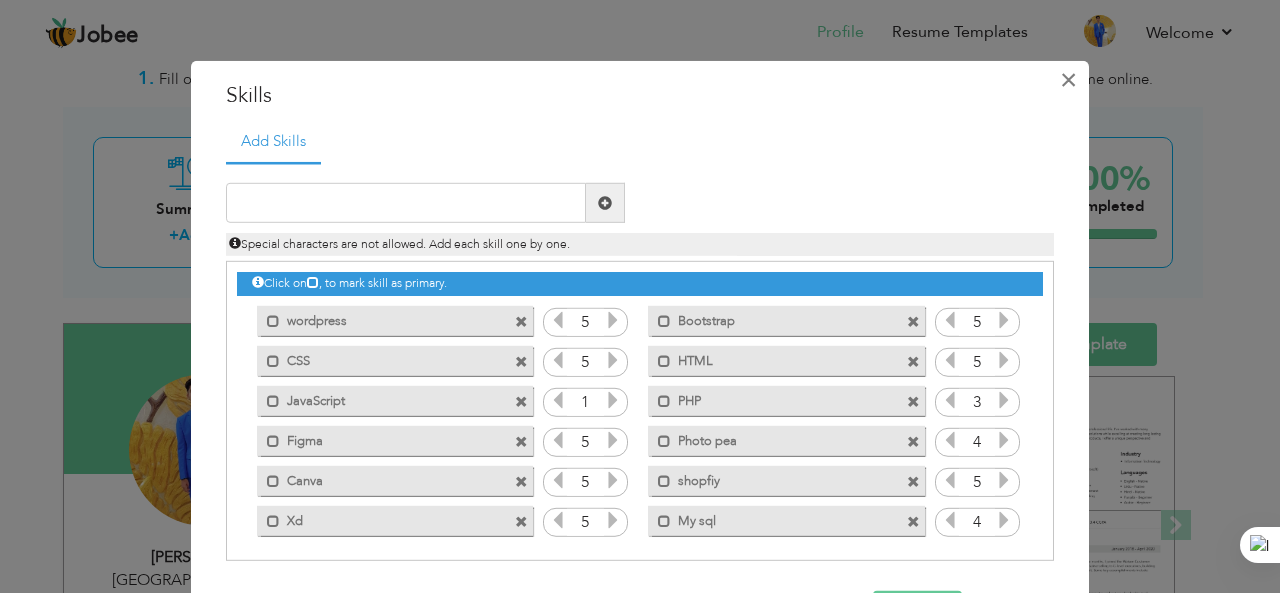 click on "×" at bounding box center [1068, 79] 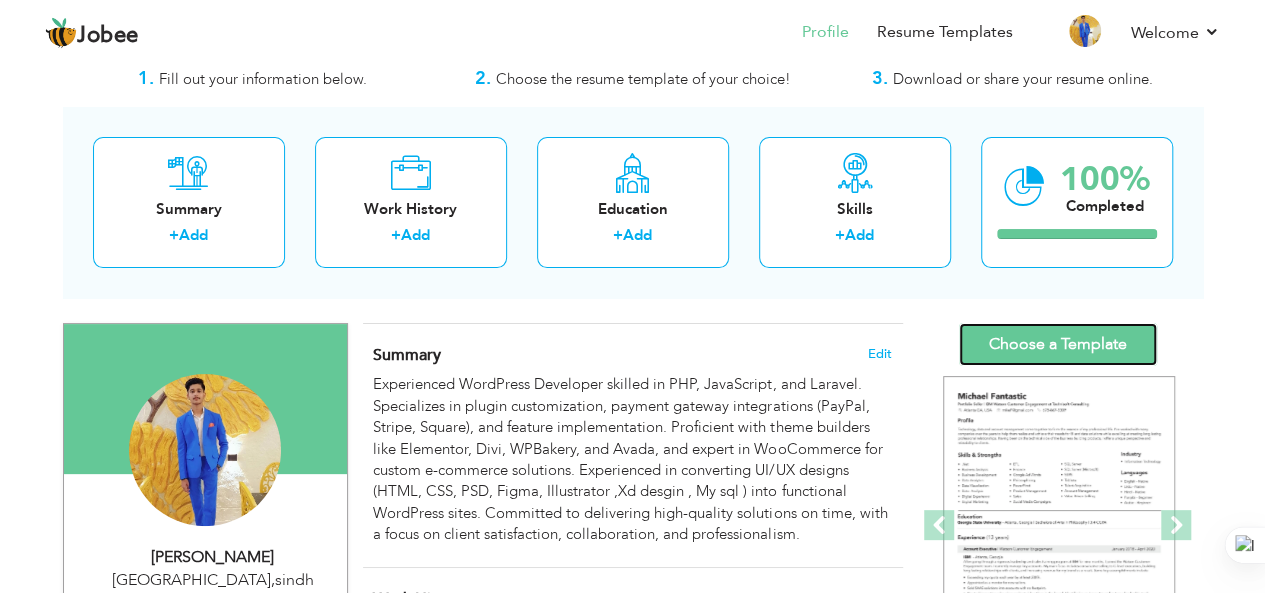 click on "Choose a Template" at bounding box center (1058, 344) 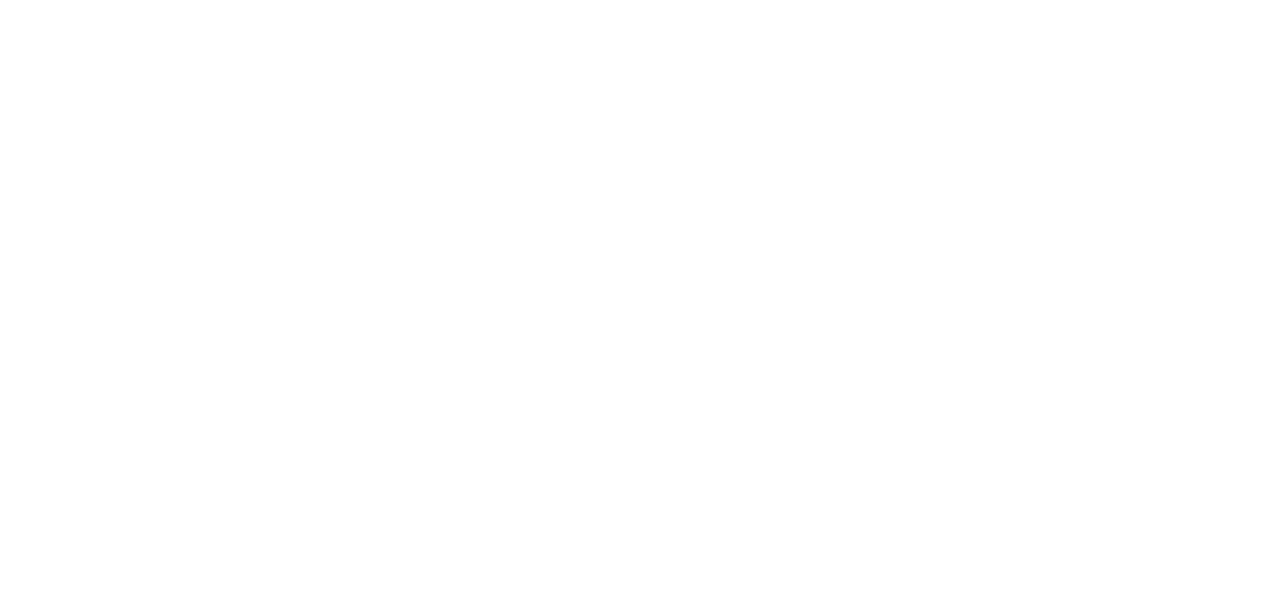 scroll, scrollTop: 0, scrollLeft: 0, axis: both 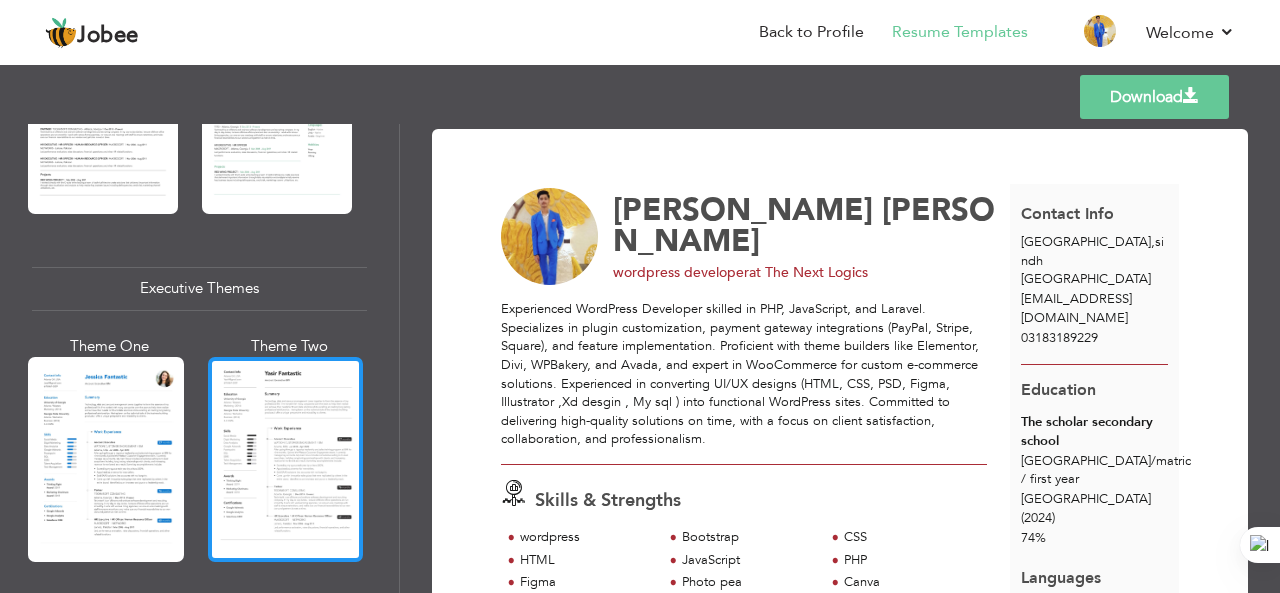 click at bounding box center (286, 459) 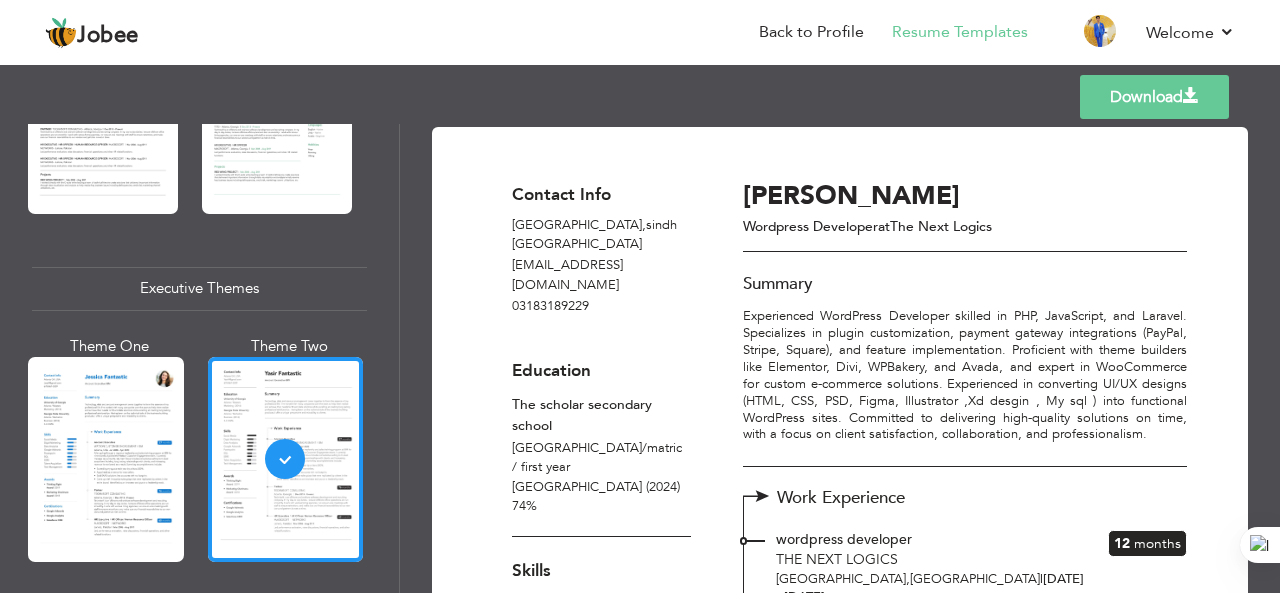 scroll, scrollTop: 0, scrollLeft: 0, axis: both 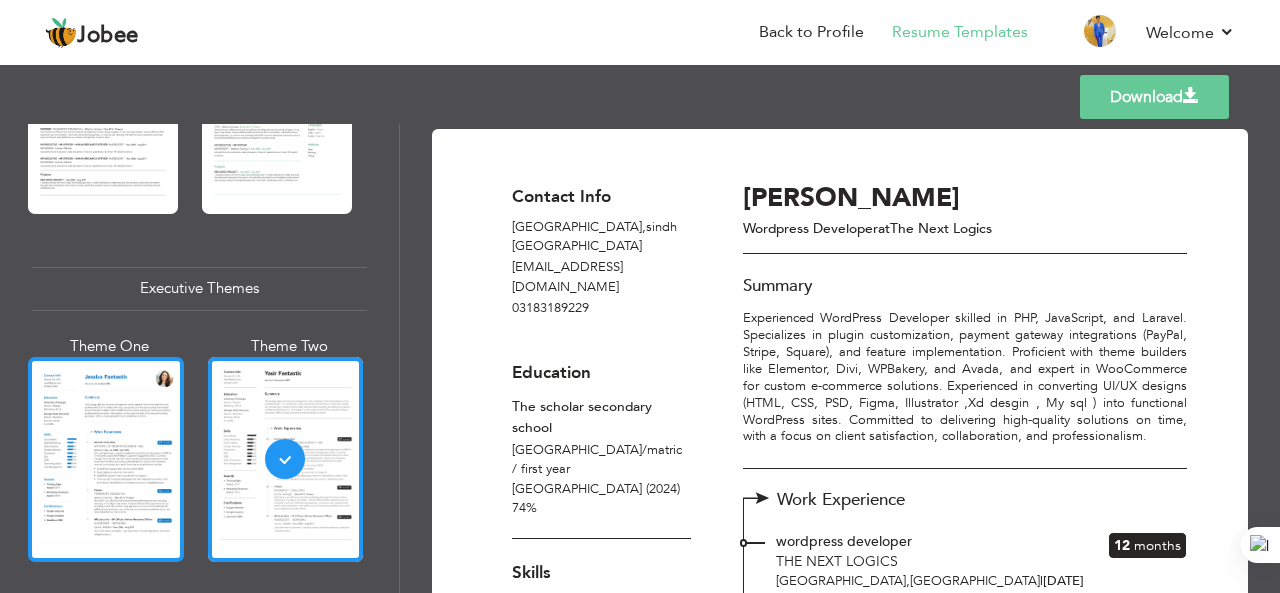 click at bounding box center (106, 459) 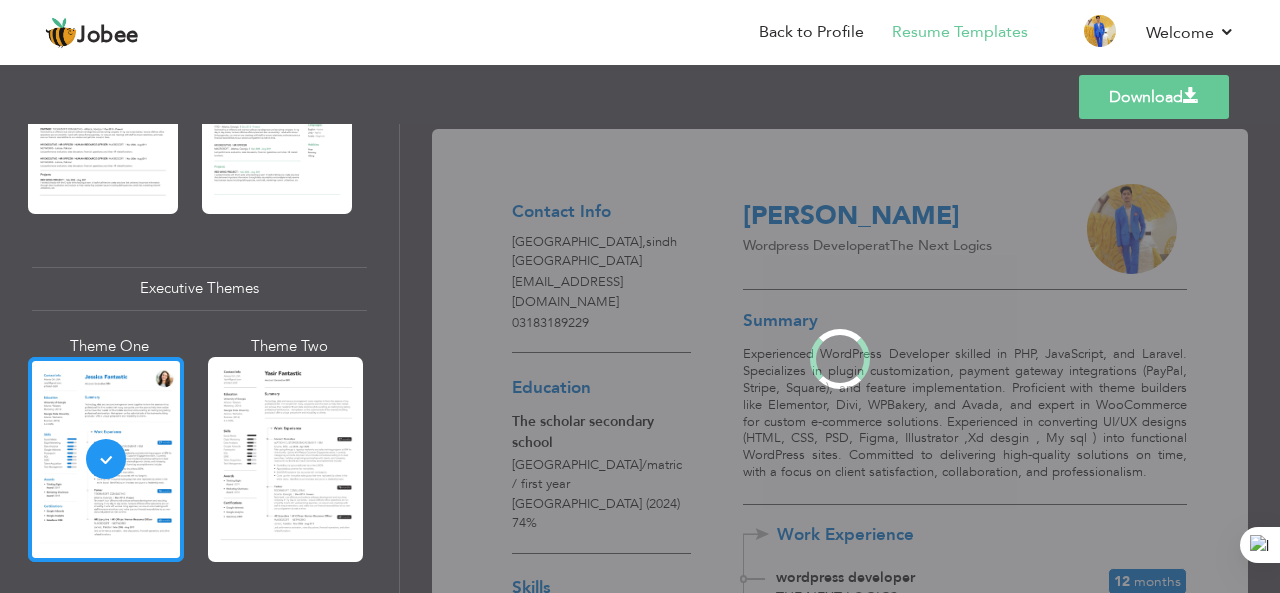 scroll, scrollTop: 1376, scrollLeft: 0, axis: vertical 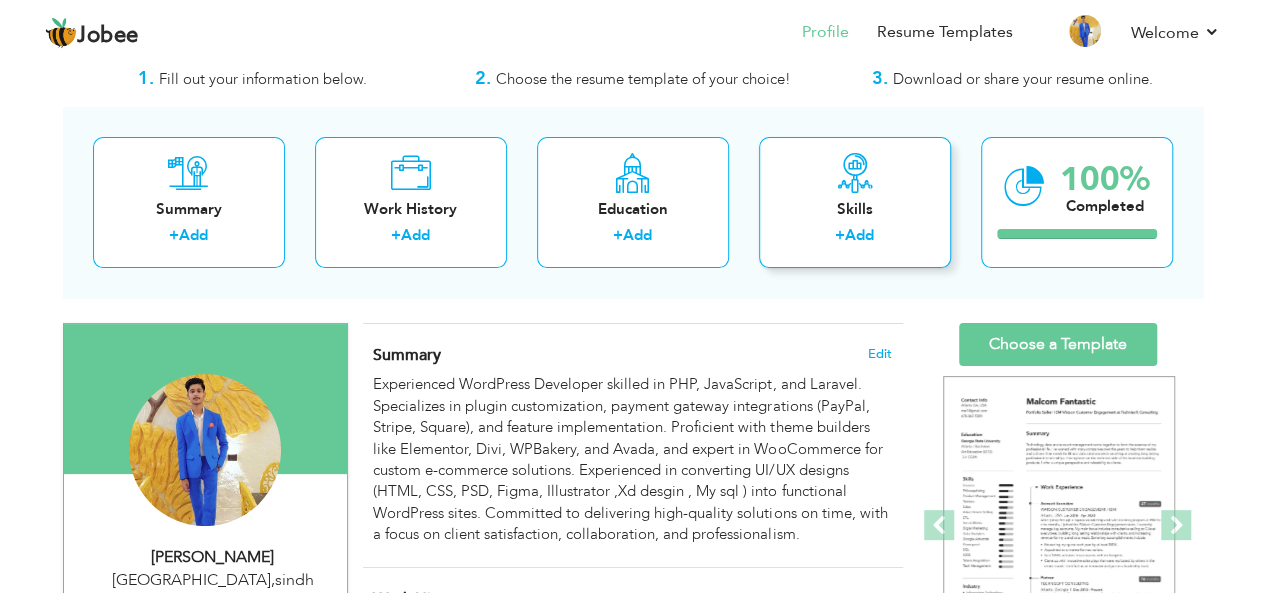 click on "Add" at bounding box center (859, 235) 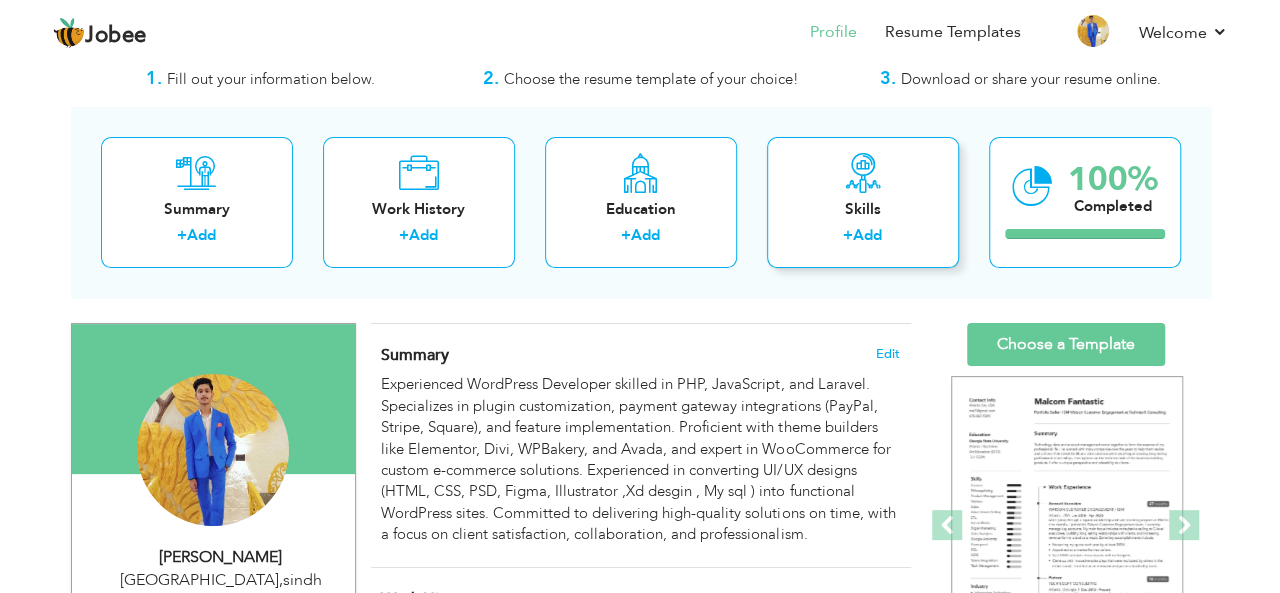 scroll, scrollTop: 0, scrollLeft: 0, axis: both 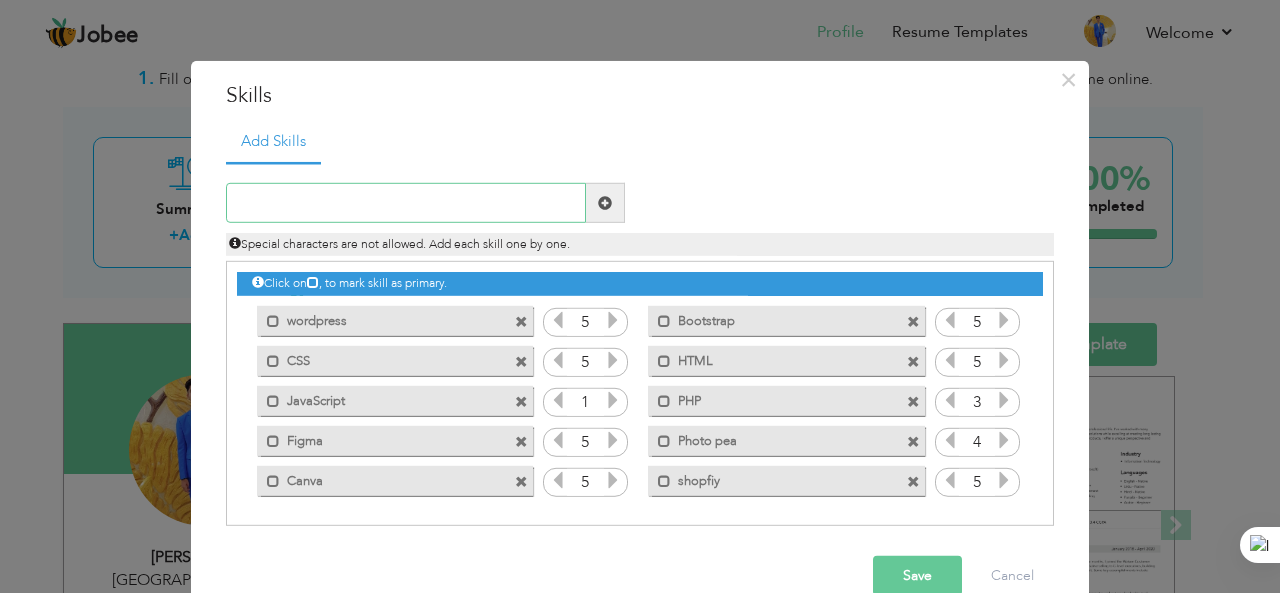 click at bounding box center (406, 203) 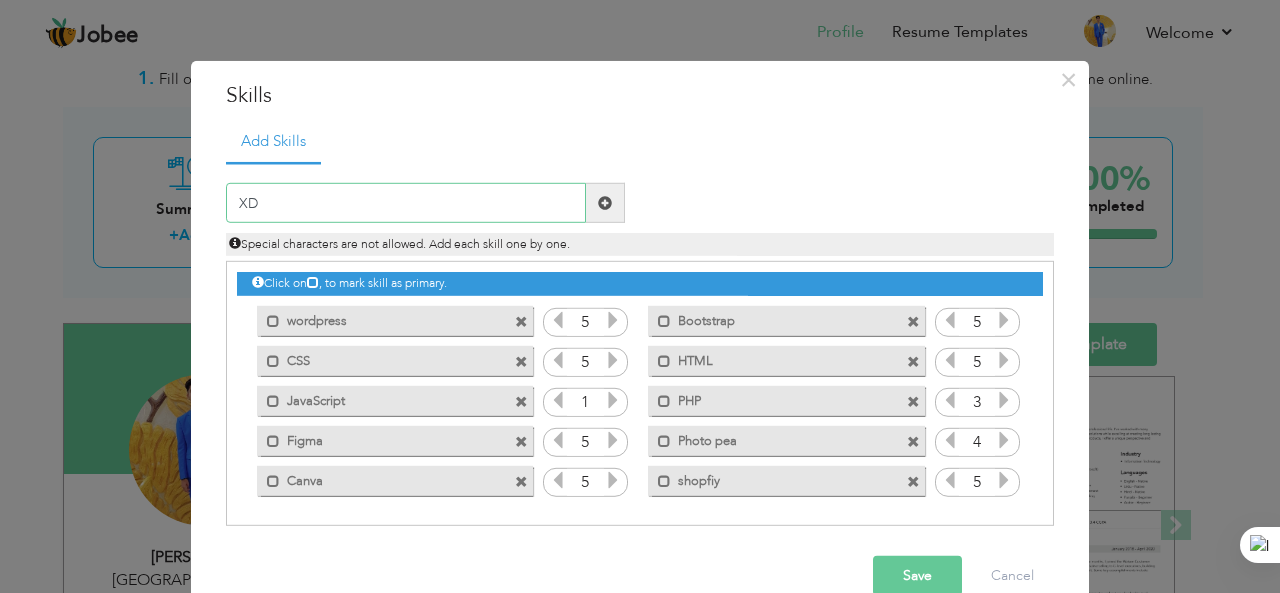 type on "XD" 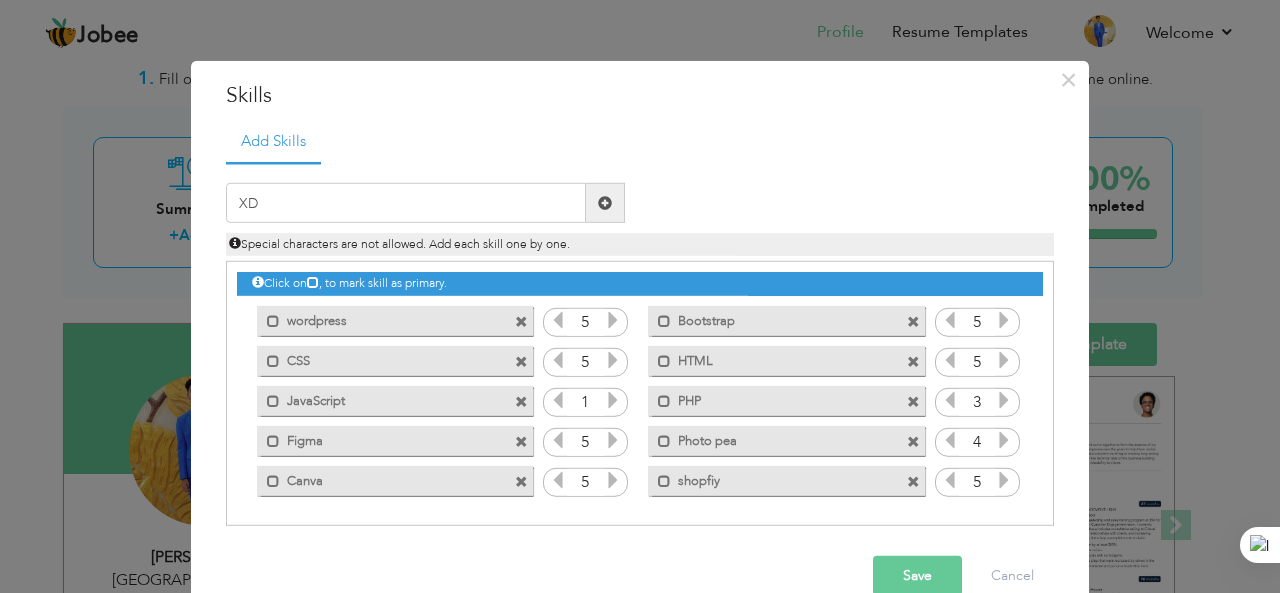 click at bounding box center (605, 203) 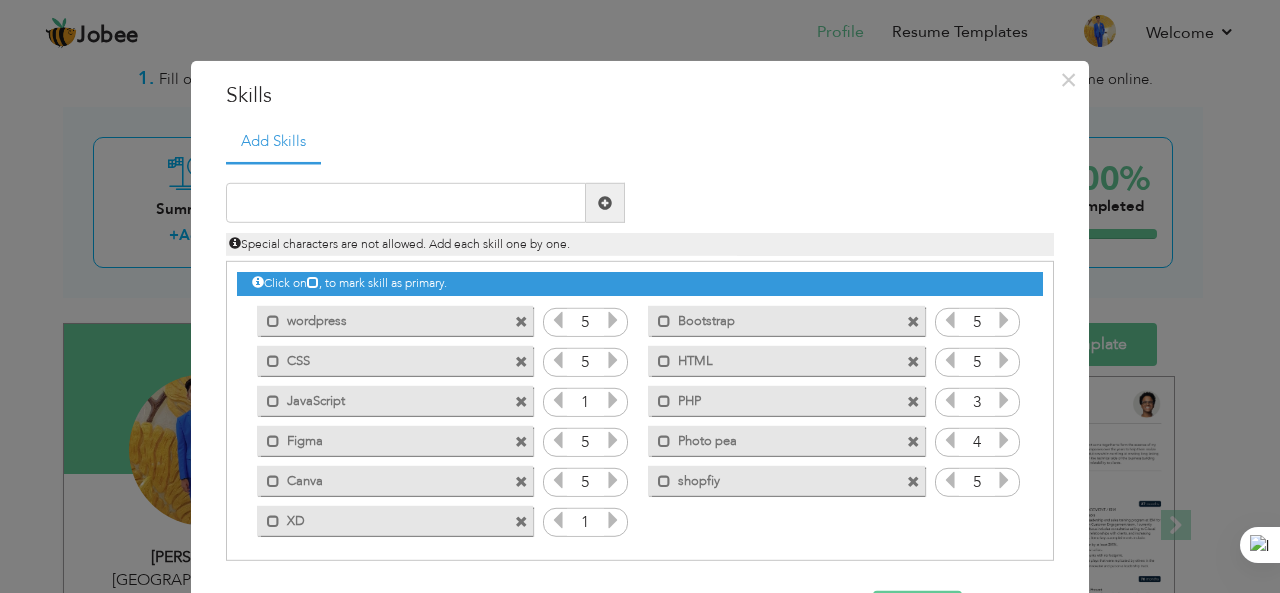click at bounding box center (613, 520) 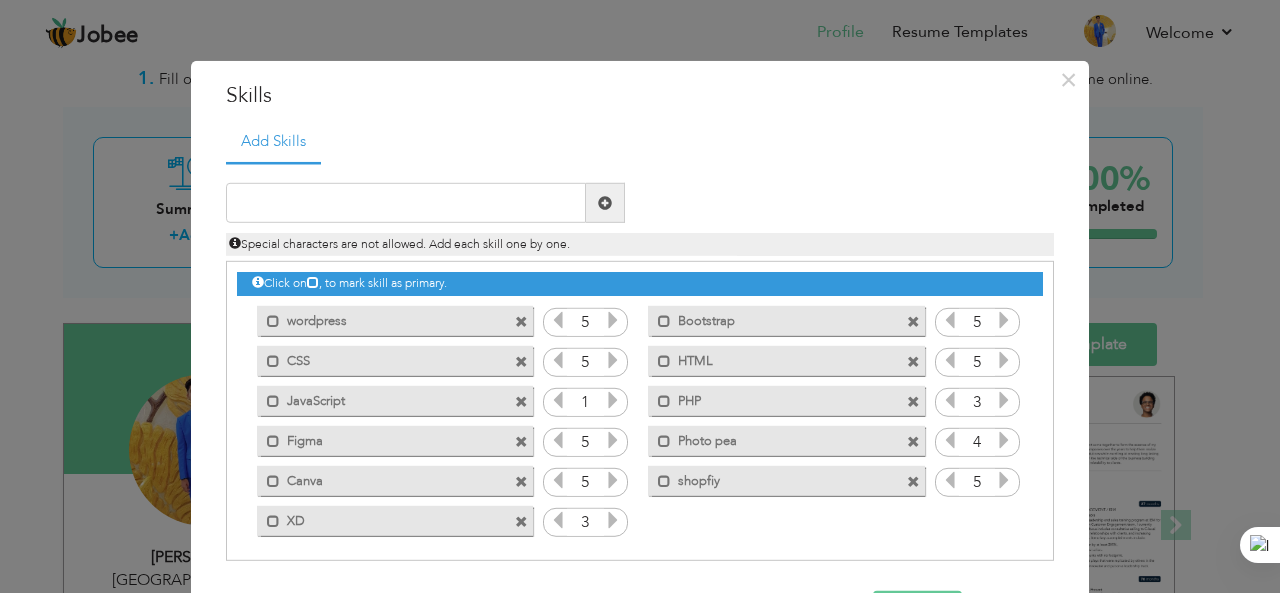 click at bounding box center (613, 520) 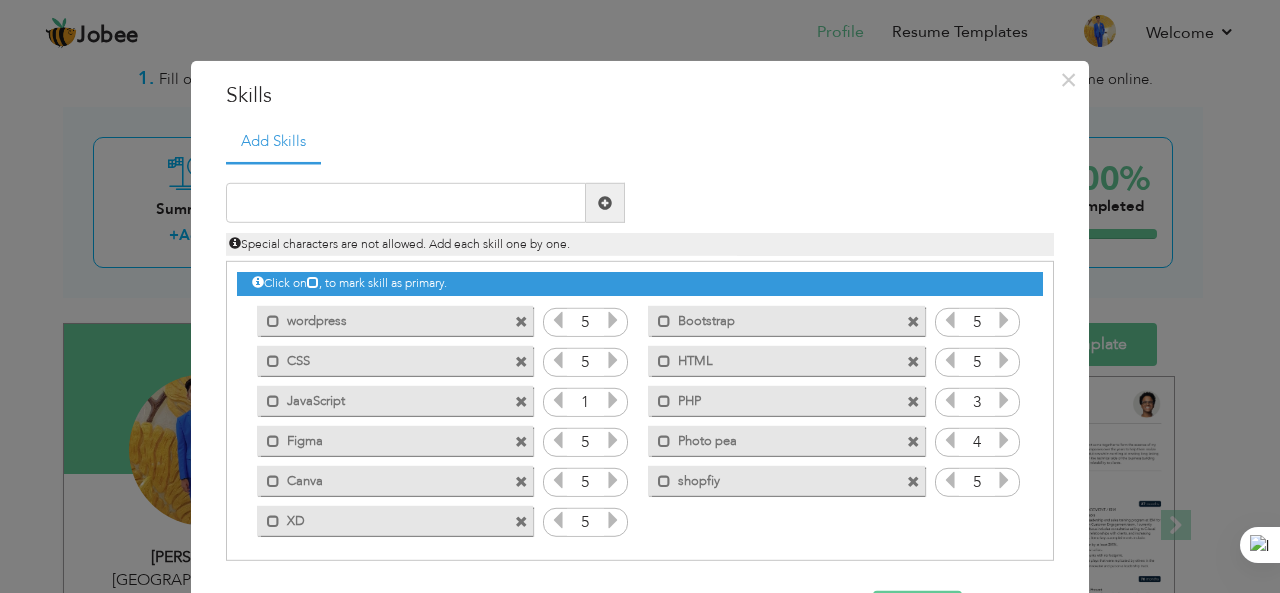 click at bounding box center [613, 520] 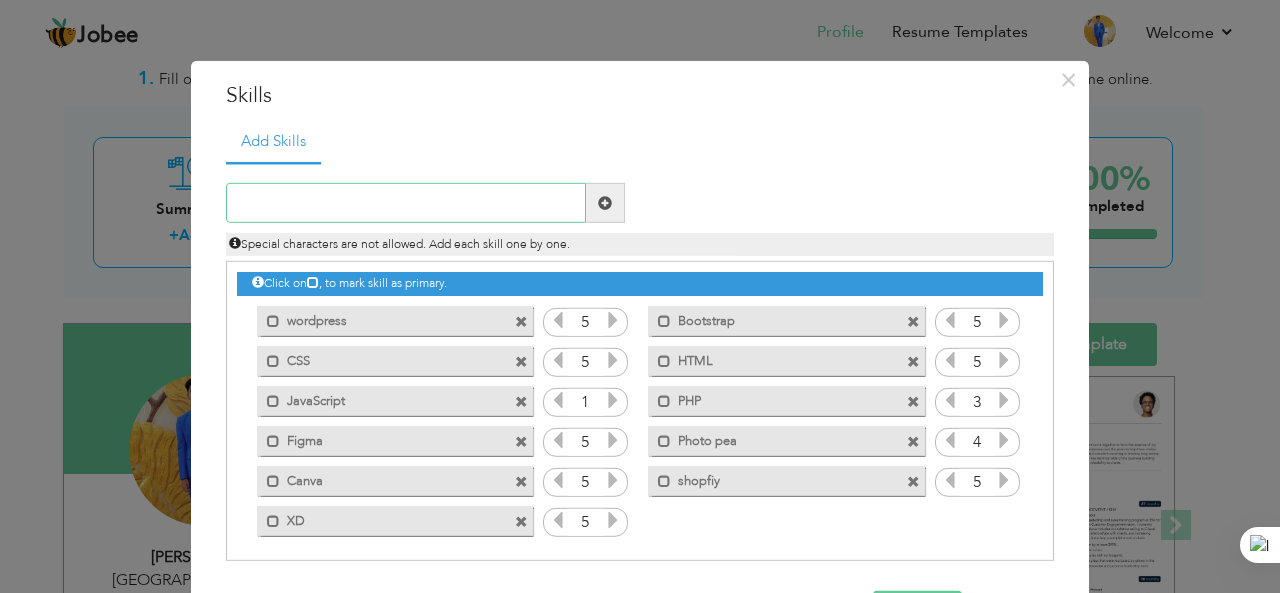 click at bounding box center [406, 203] 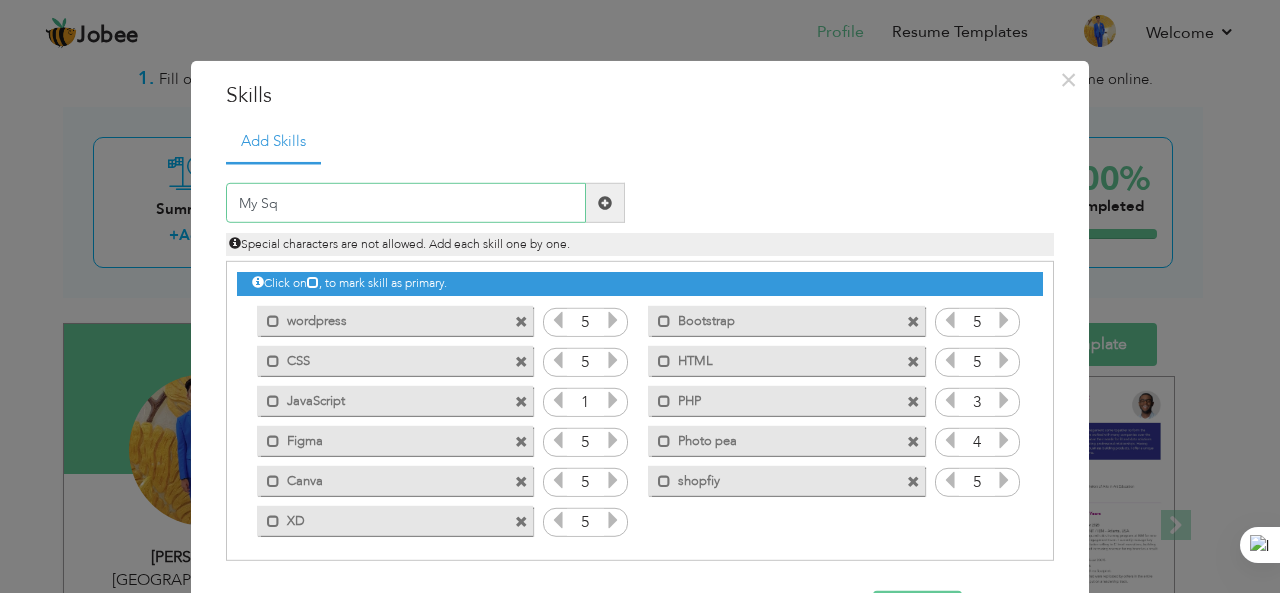 type on "My Sql" 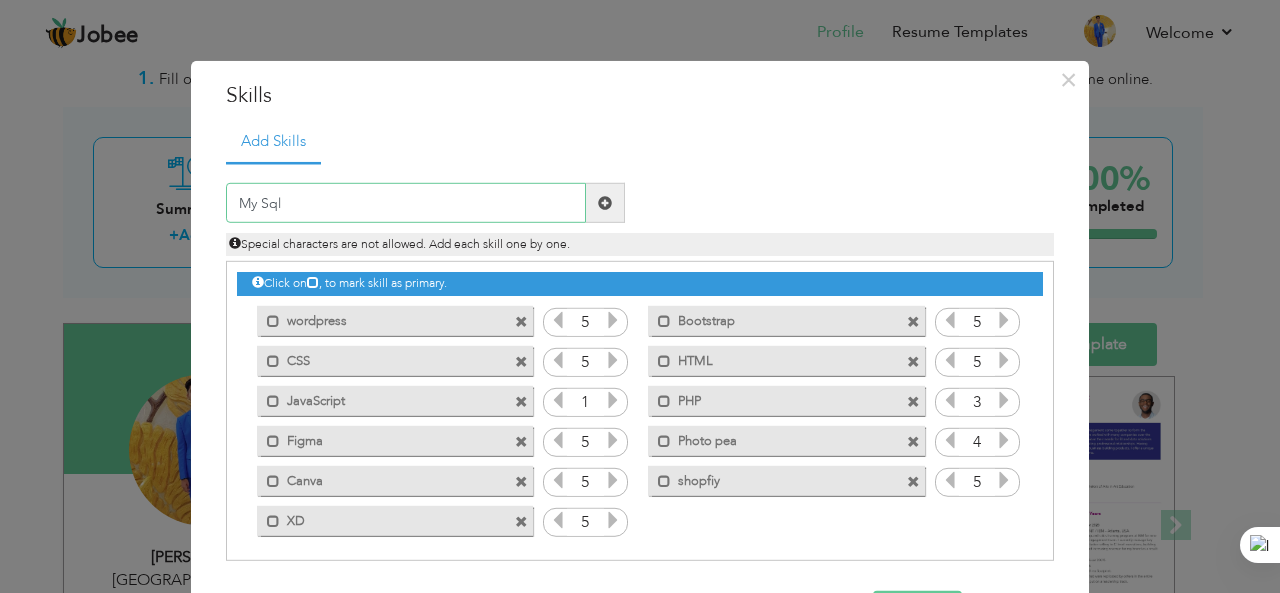 type 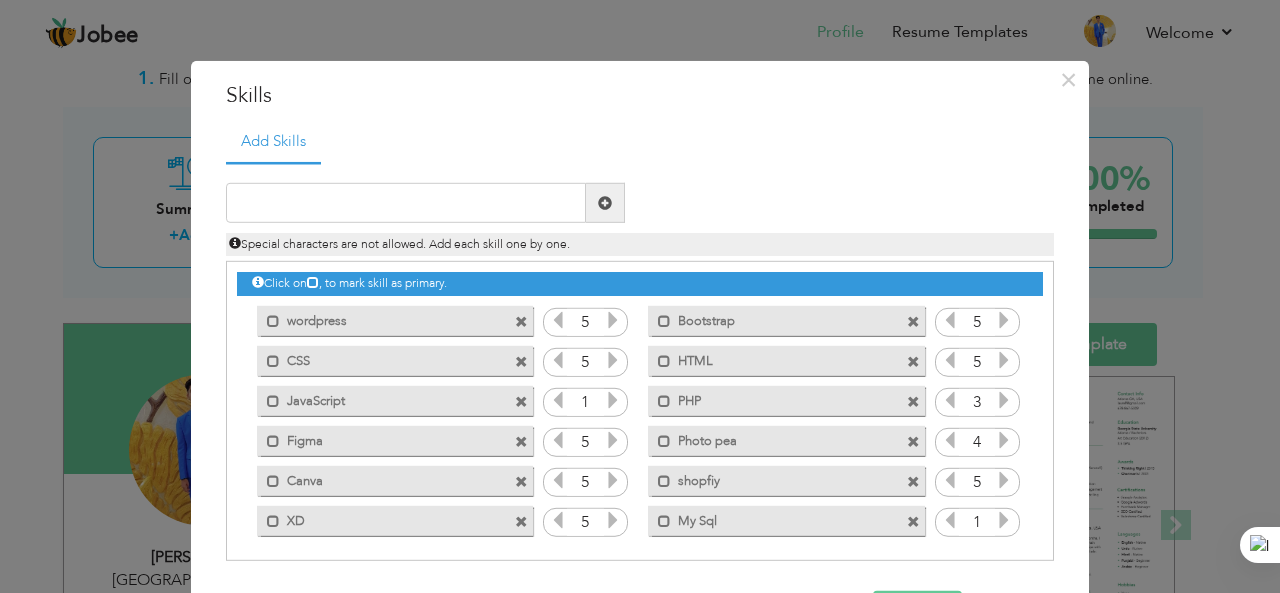 click at bounding box center (1004, 520) 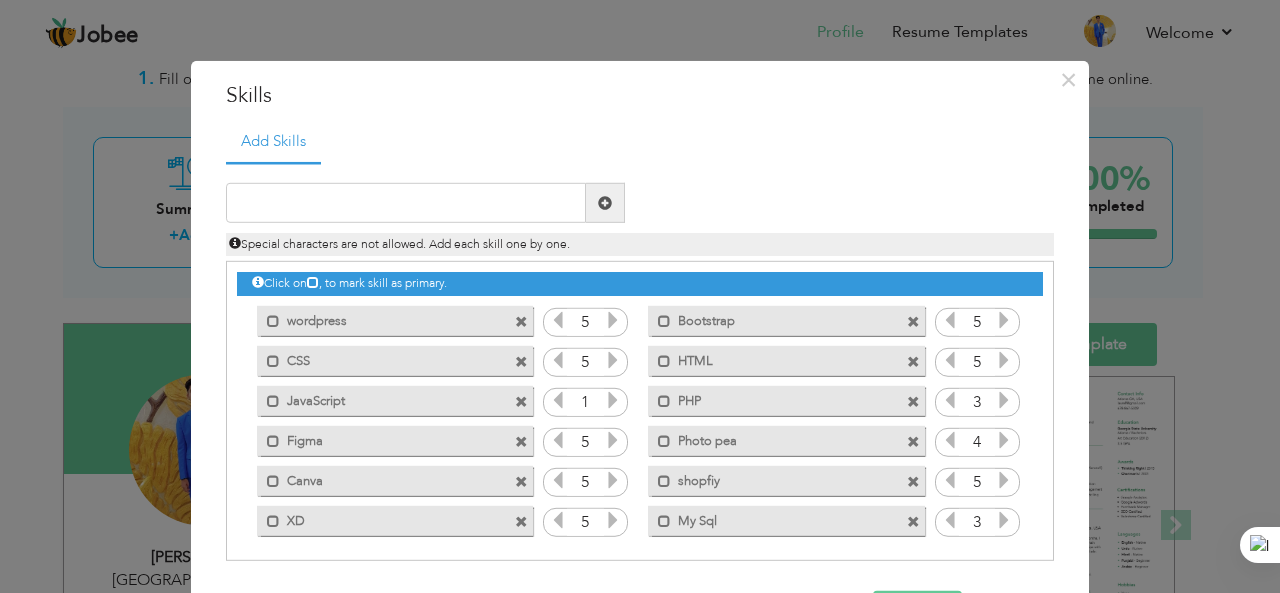 click at bounding box center (1004, 520) 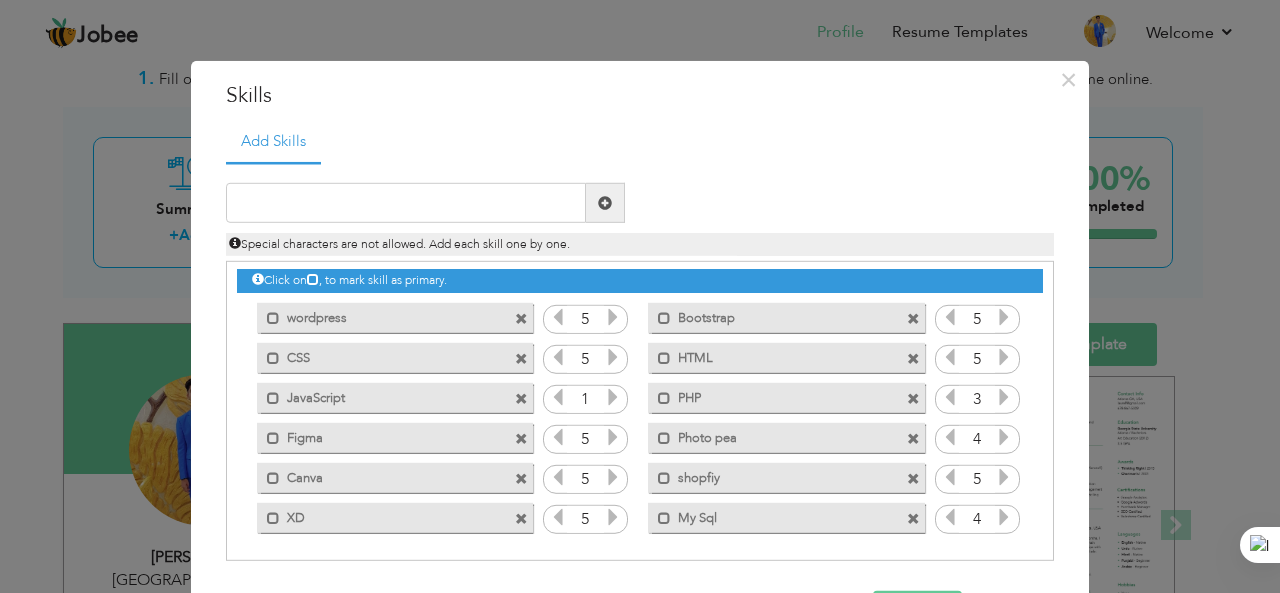 scroll, scrollTop: 4, scrollLeft: 0, axis: vertical 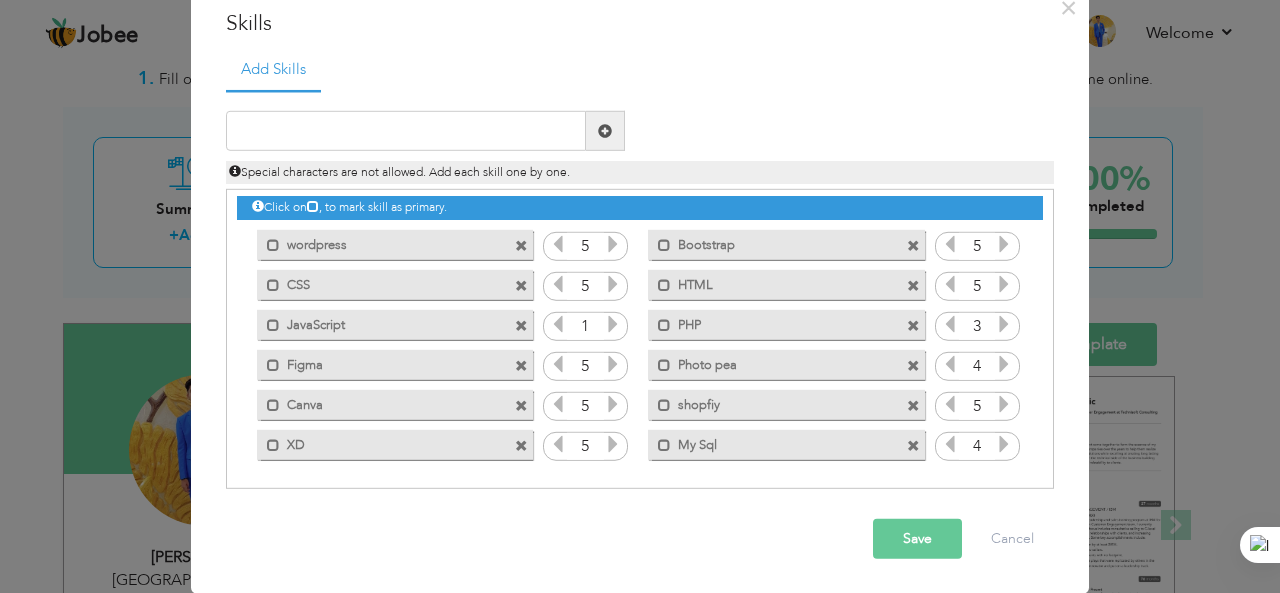 click on "Save" at bounding box center (917, 539) 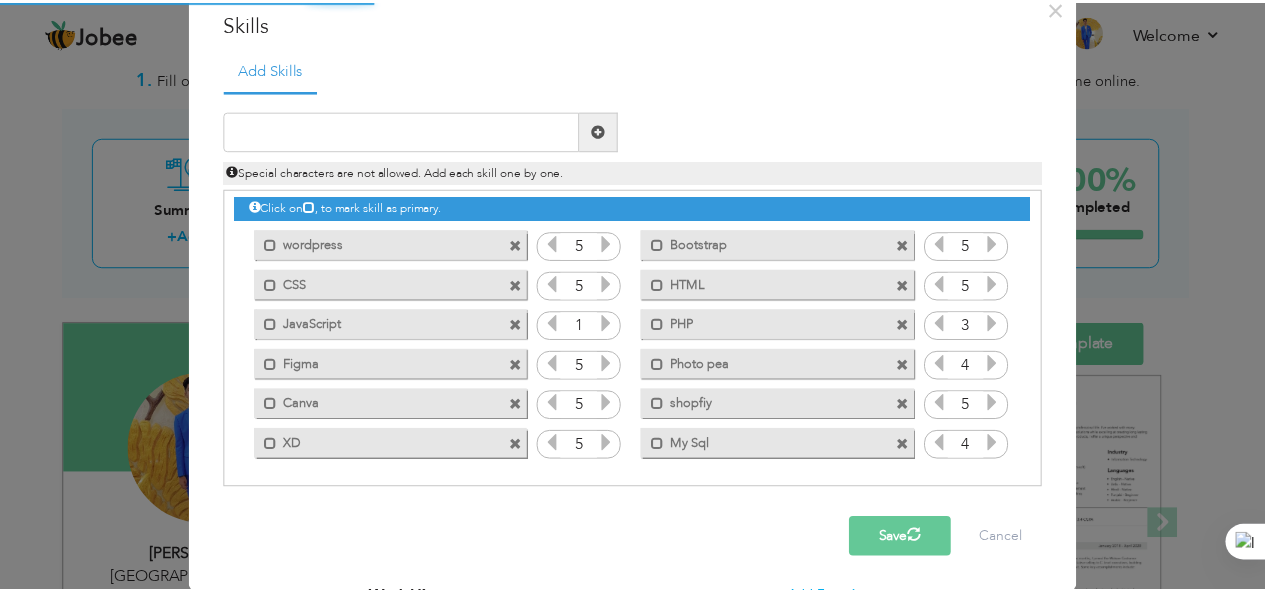 scroll, scrollTop: 0, scrollLeft: 0, axis: both 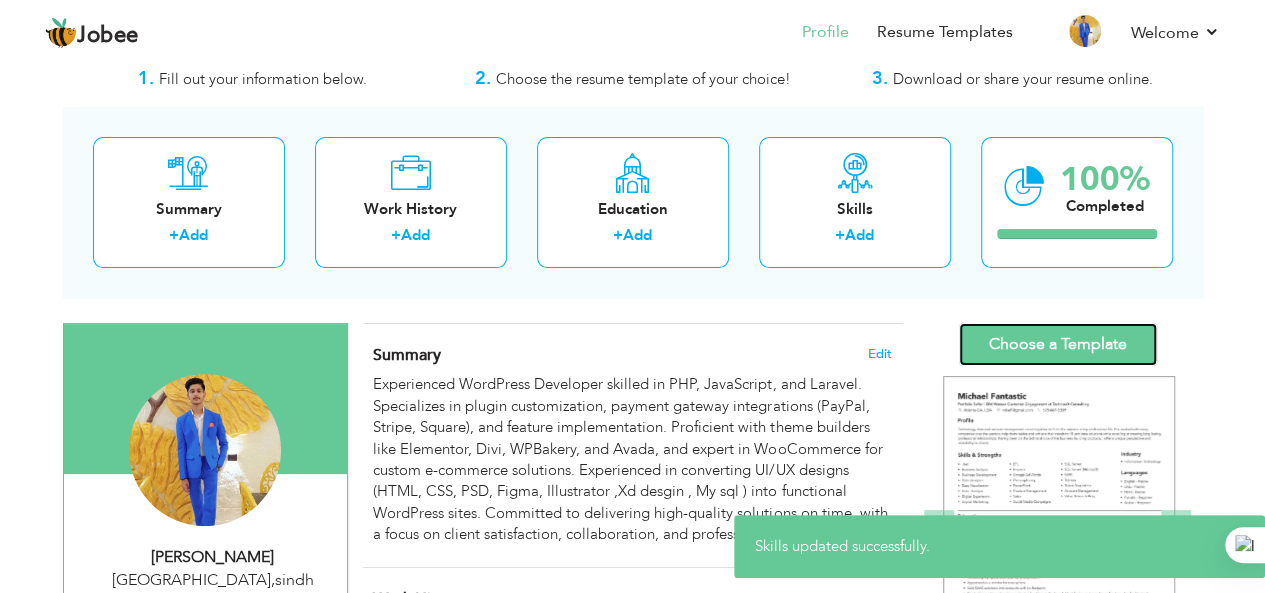 click on "Choose a Template" at bounding box center [1058, 344] 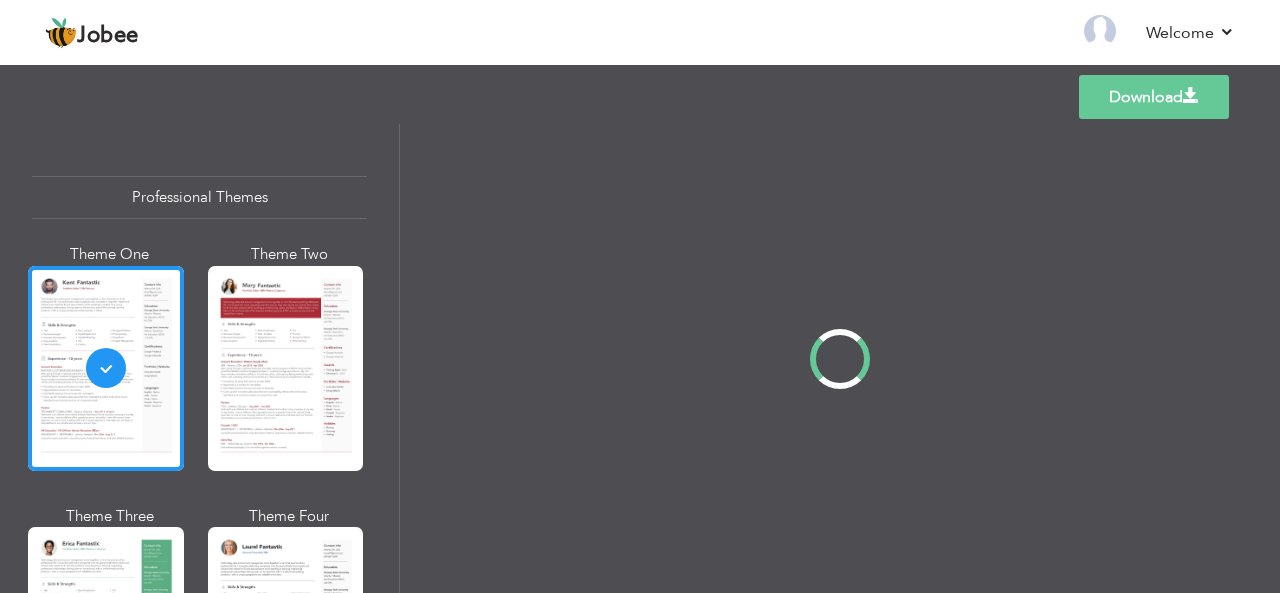 scroll, scrollTop: 0, scrollLeft: 0, axis: both 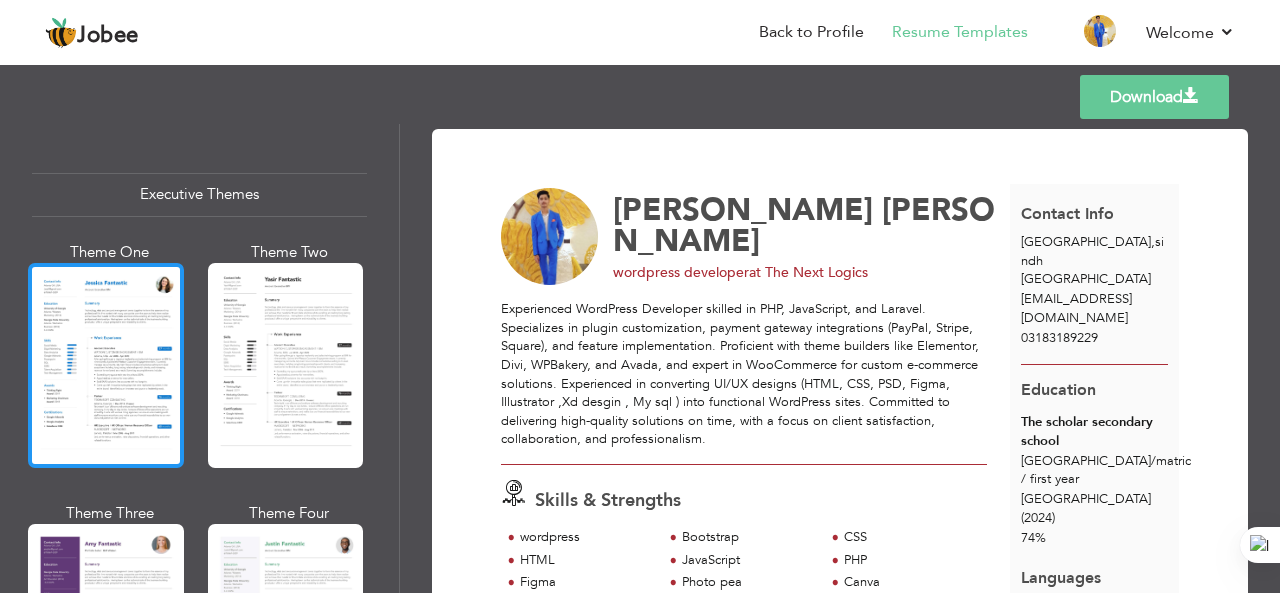 click at bounding box center (106, 365) 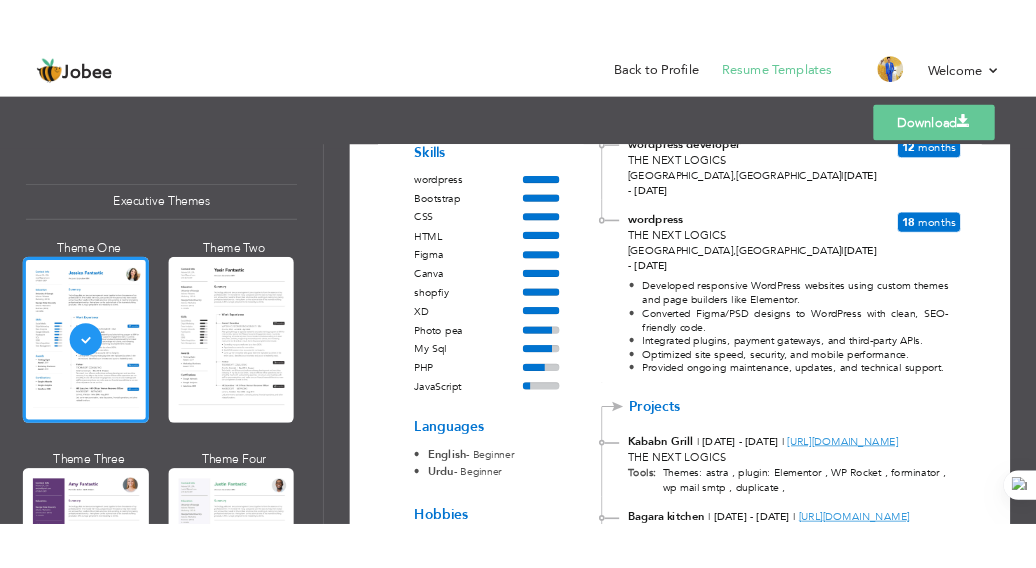 scroll, scrollTop: 458, scrollLeft: 0, axis: vertical 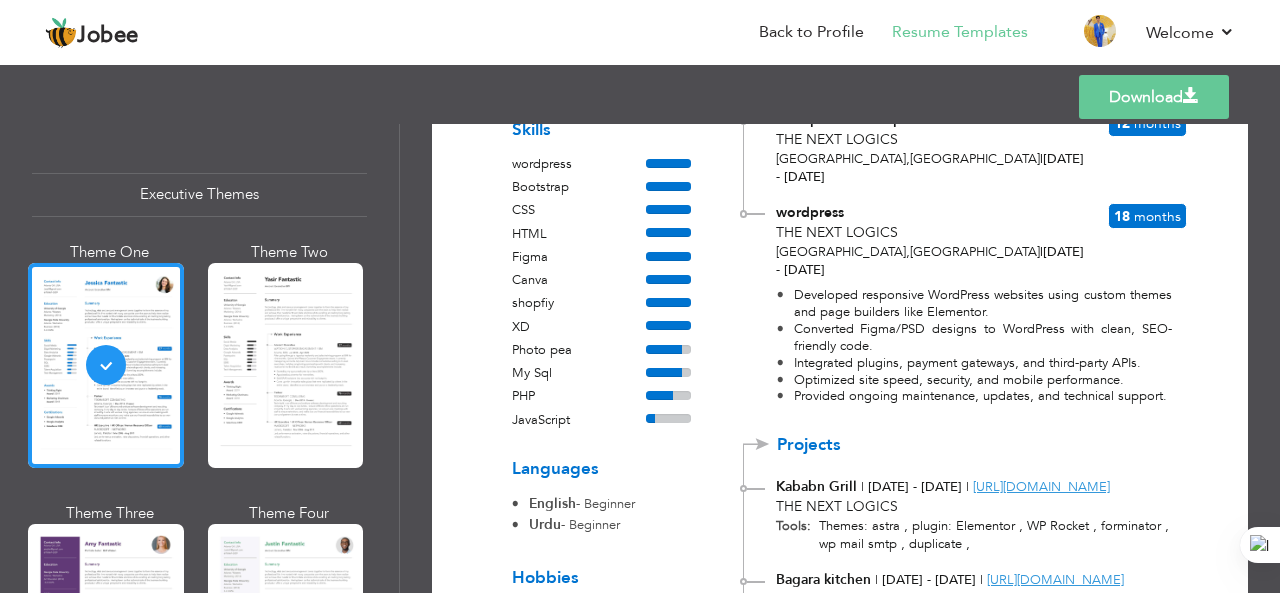 click on "Download" at bounding box center (1154, 97) 